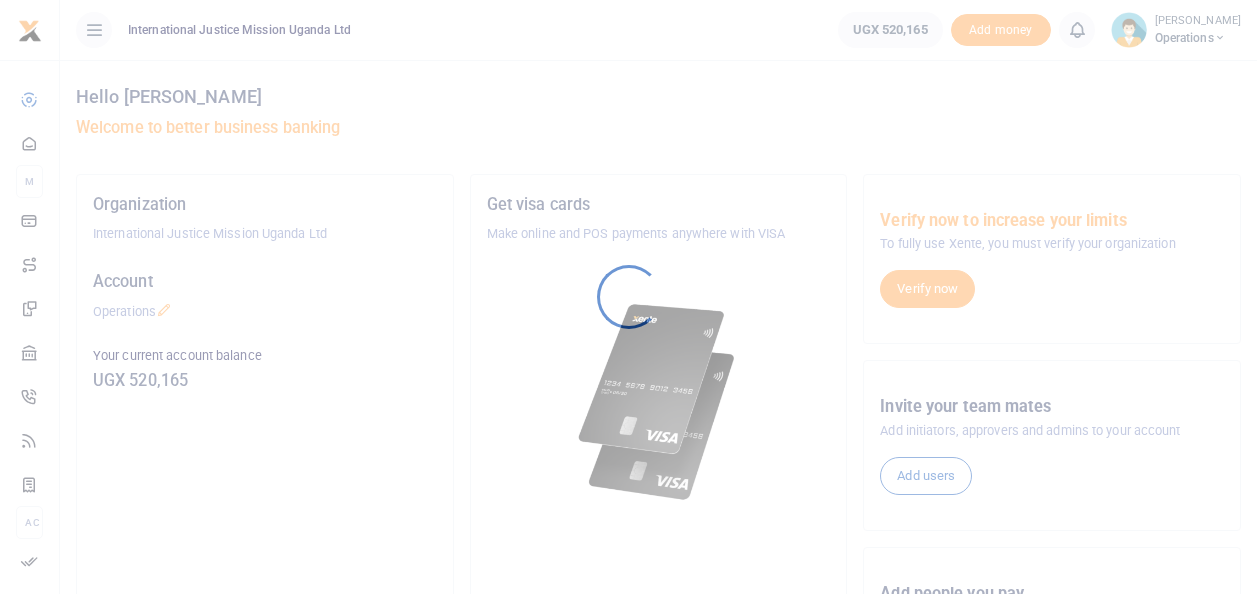 scroll, scrollTop: 0, scrollLeft: 0, axis: both 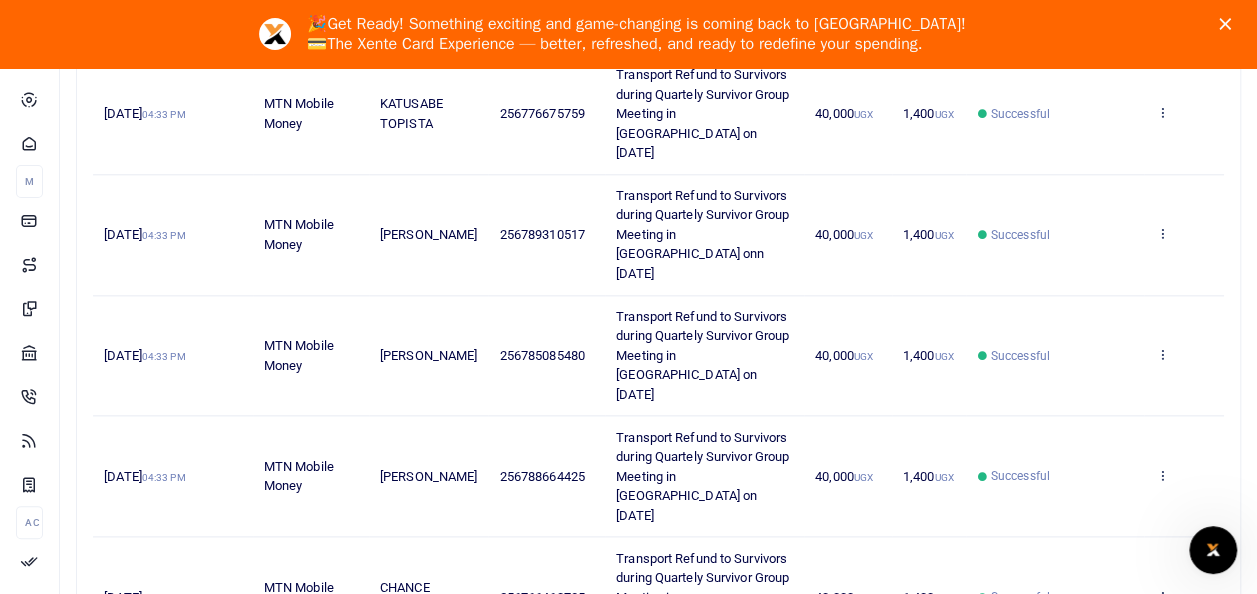 click on "2" at bounding box center (1038, 678) 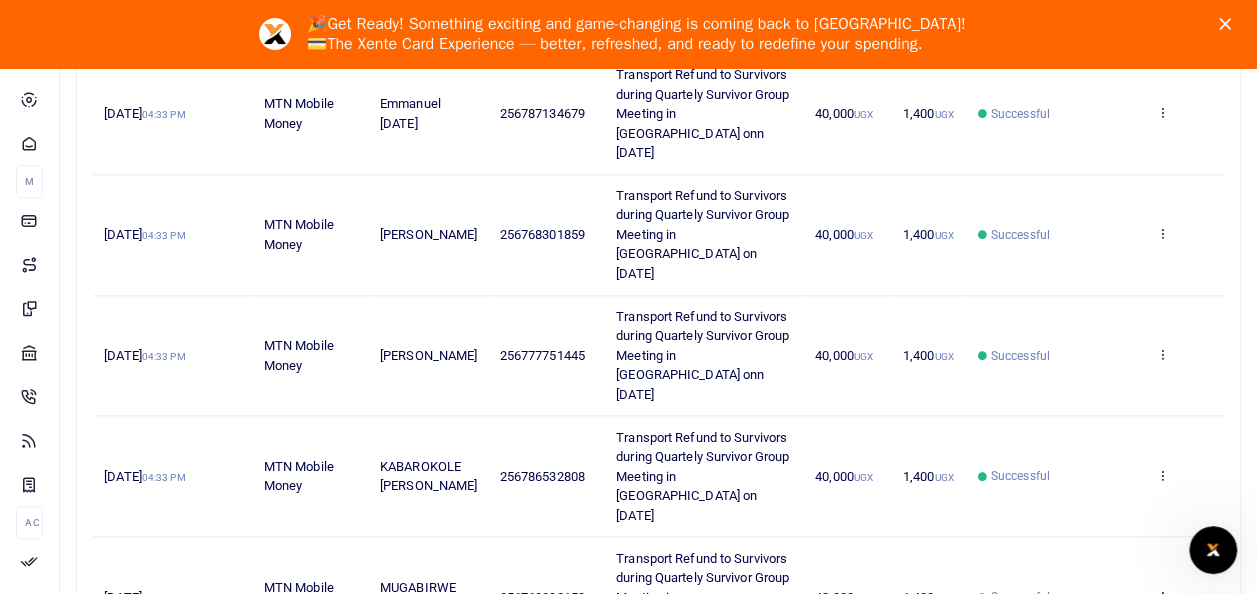 click on "3" at bounding box center (1061, 678) 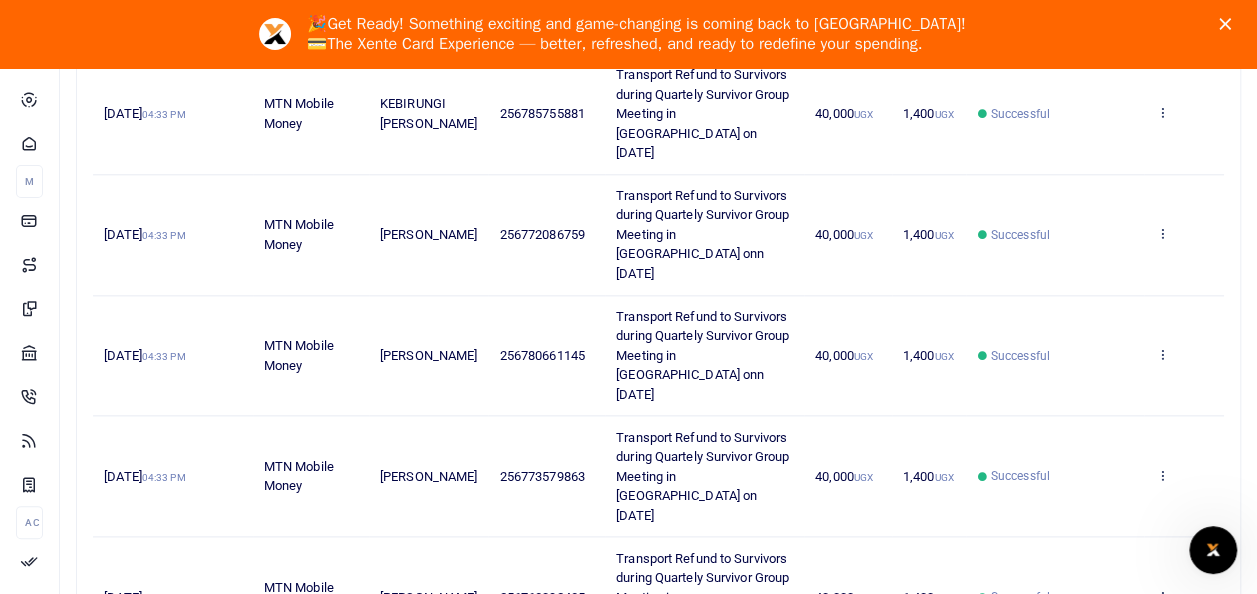 click on "4" at bounding box center (1084, 678) 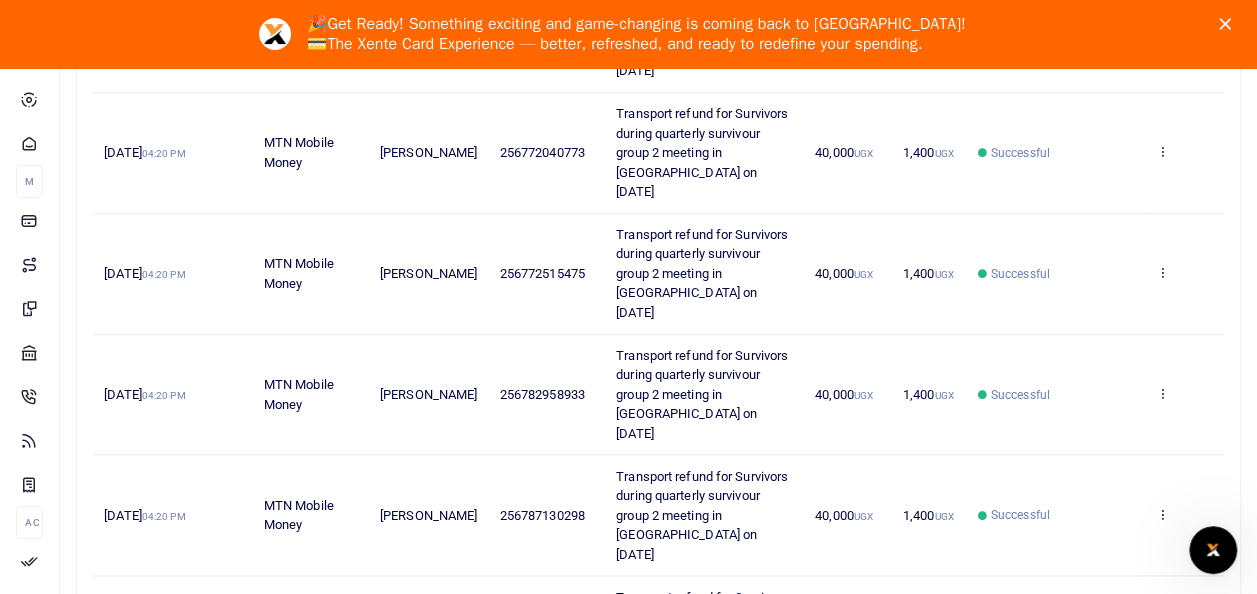 click on "5" at bounding box center [1107, 717] 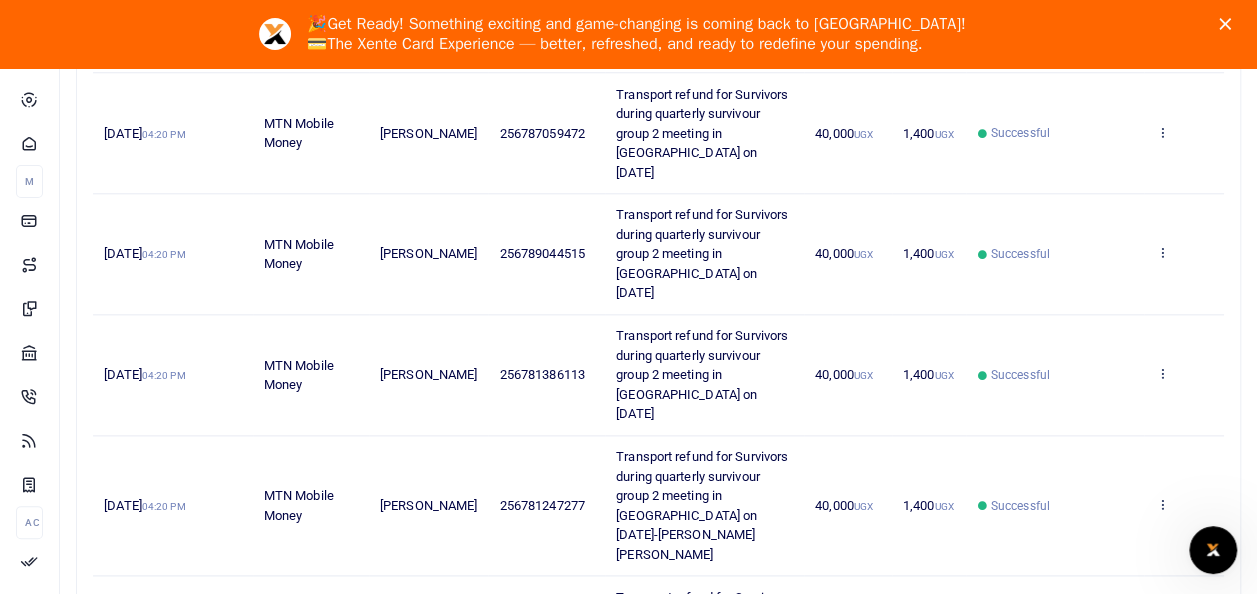 click on "6" at bounding box center (1107, 737) 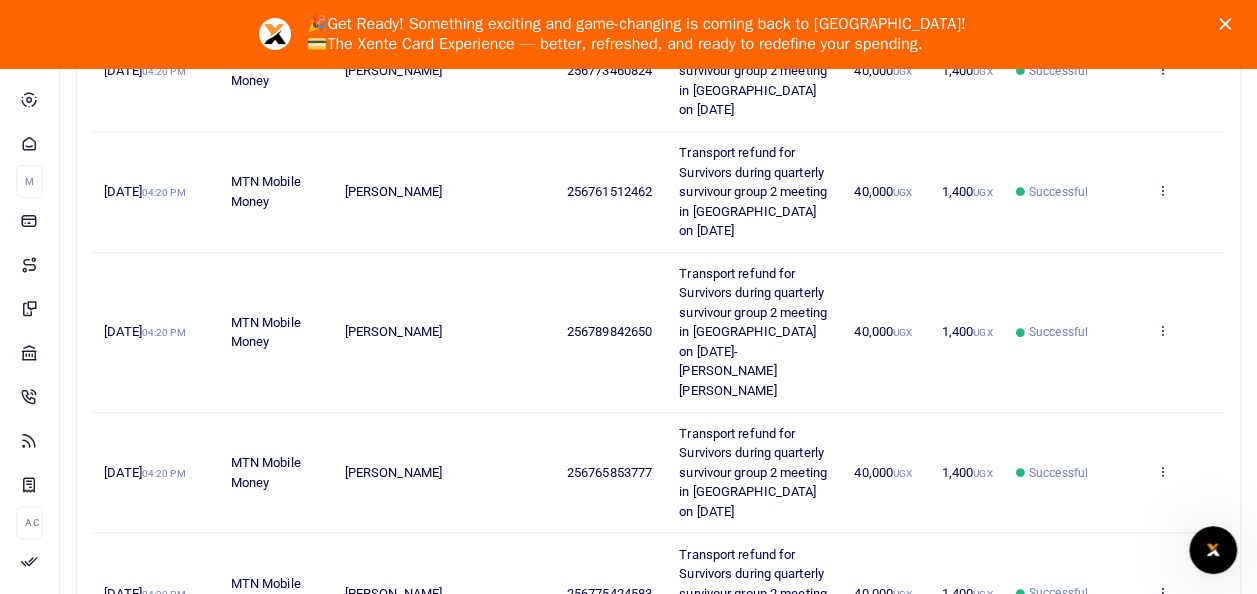 click on "7" at bounding box center [1107, 795] 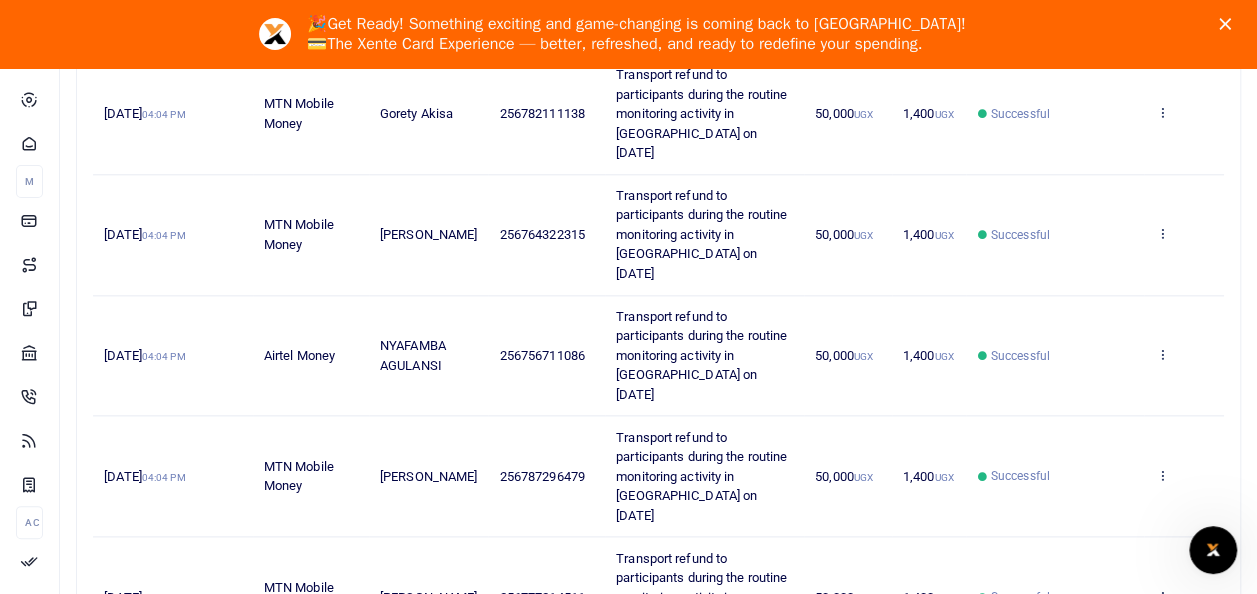 click on "8" at bounding box center [1107, 678] 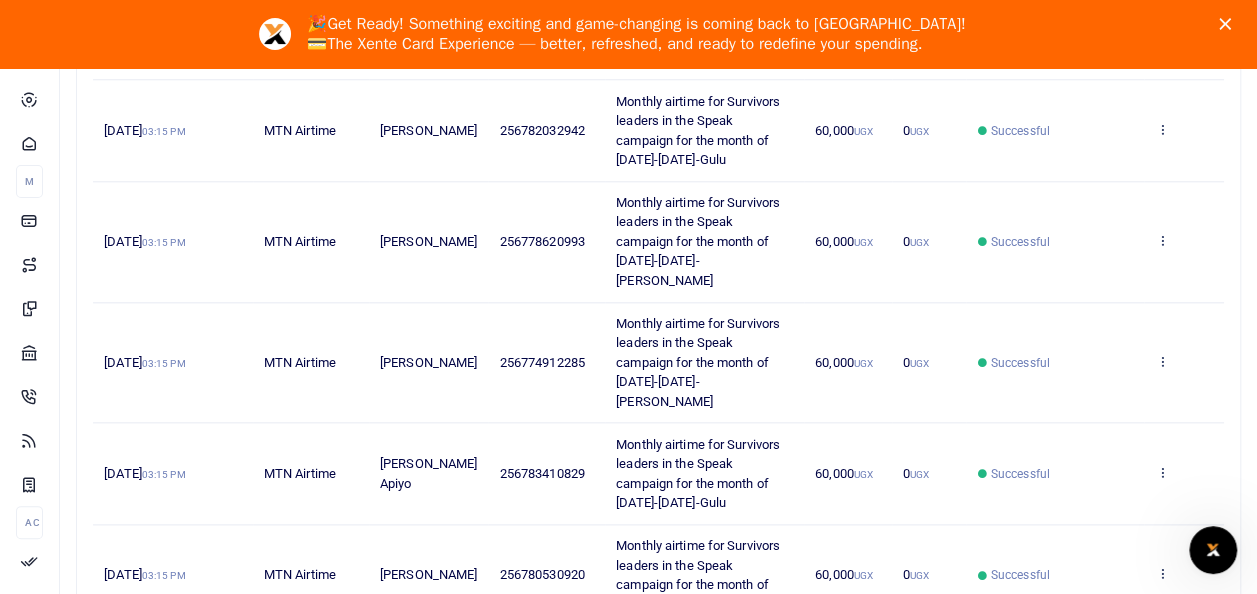 scroll, scrollTop: 992, scrollLeft: 0, axis: vertical 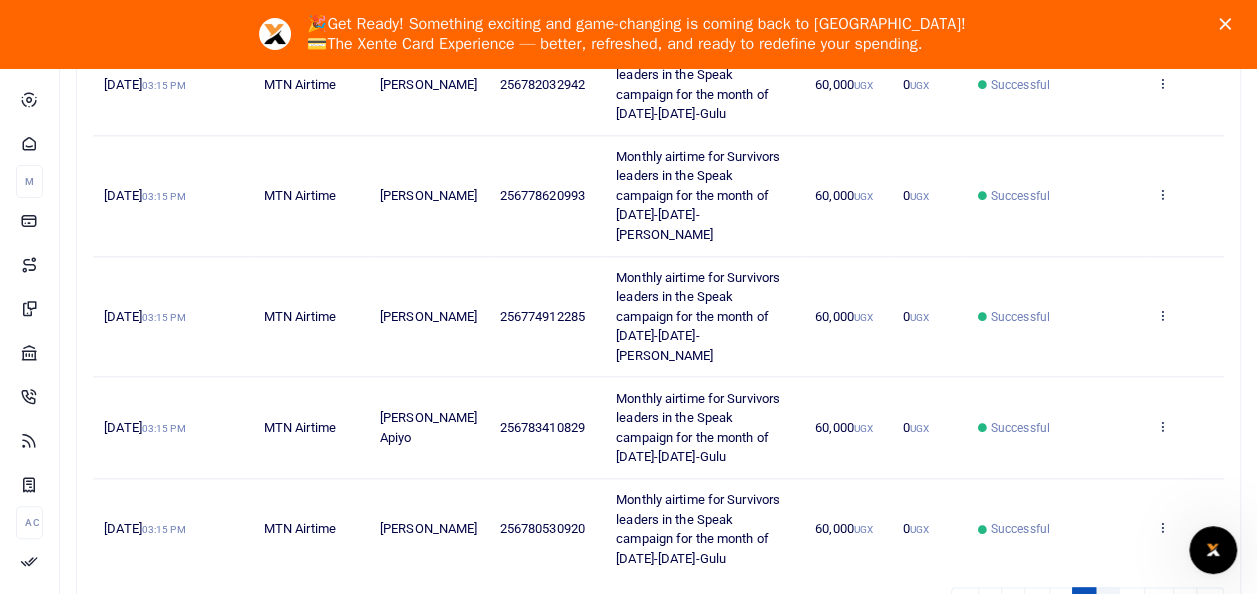 click on "9" at bounding box center [1107, 600] 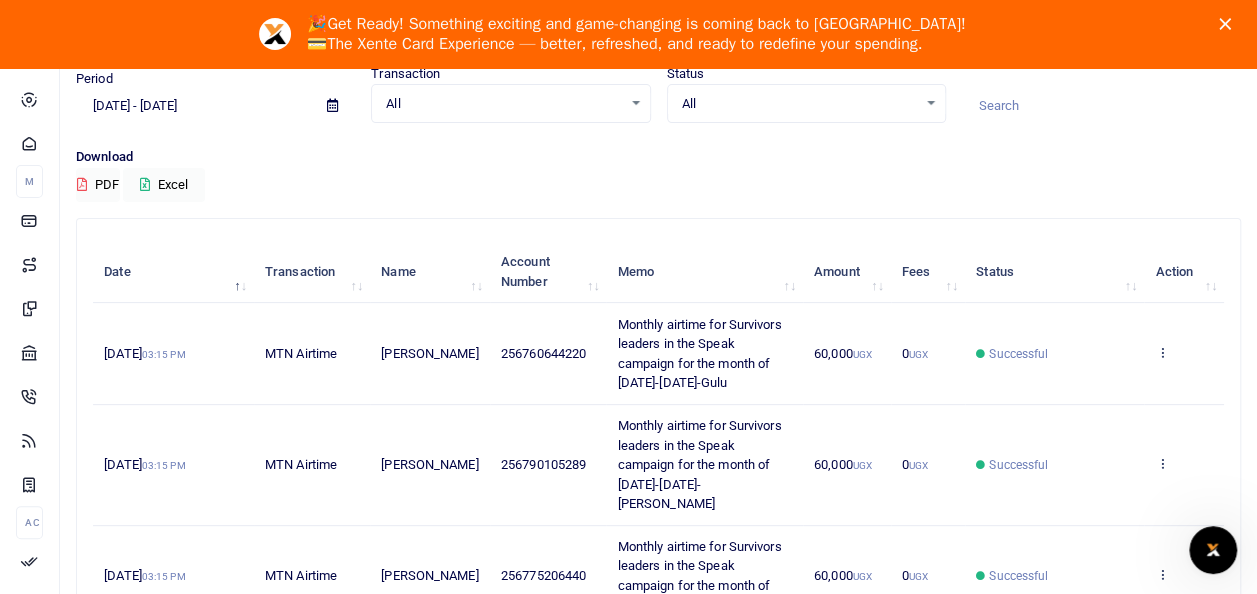 scroll, scrollTop: 92, scrollLeft: 0, axis: vertical 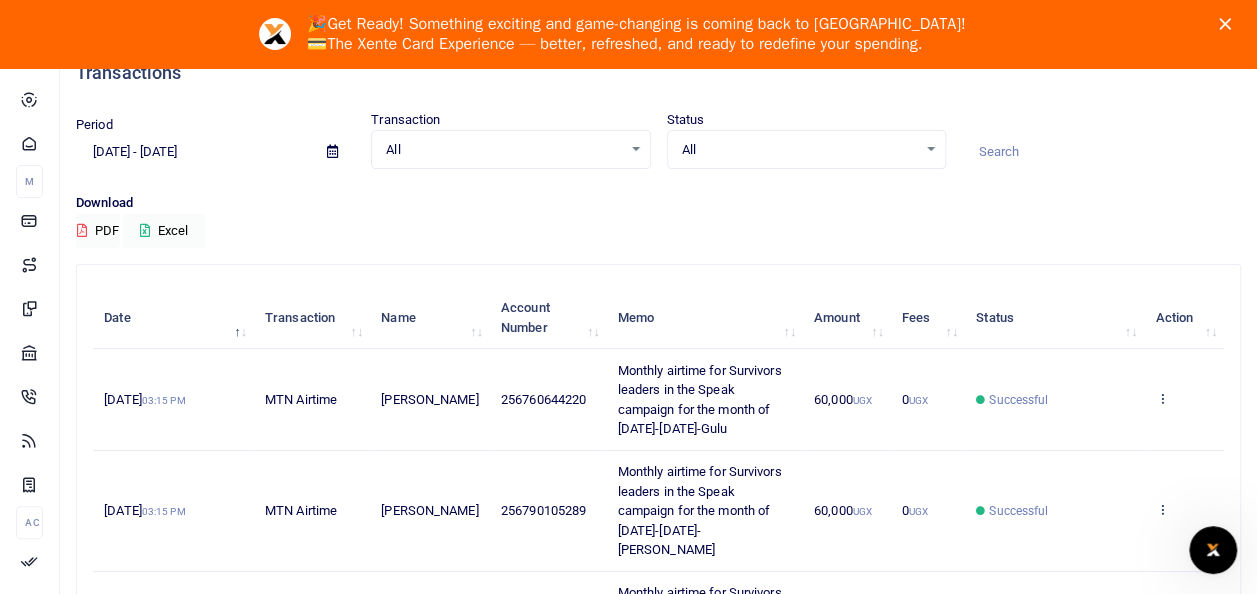 click on "Period
06/15/2025 - 07/14/2025
Transaction
All Select an option...
All
Airtime
Internet
Utilities
Invoices
Mobile Money Payout
Deposits/Topup
Card creation
Taxes
Bank to Bank Transfer
Status
All Select an option...
All
Processing
Successful
Pending Declined Failed" at bounding box center [658, 151] 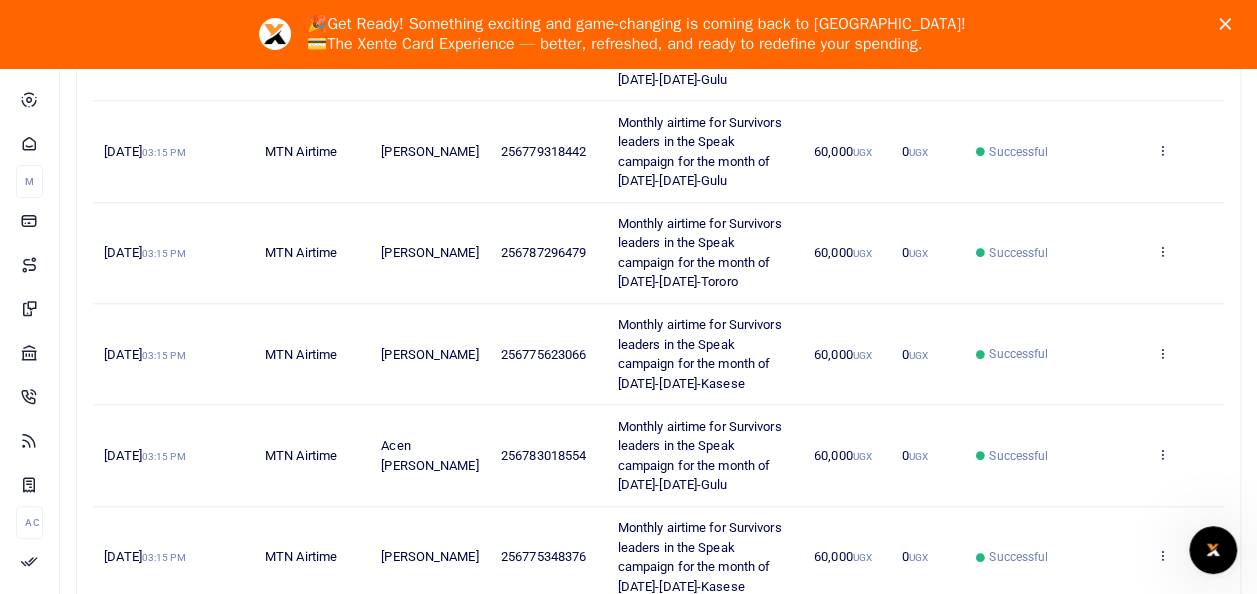 scroll, scrollTop: 892, scrollLeft: 0, axis: vertical 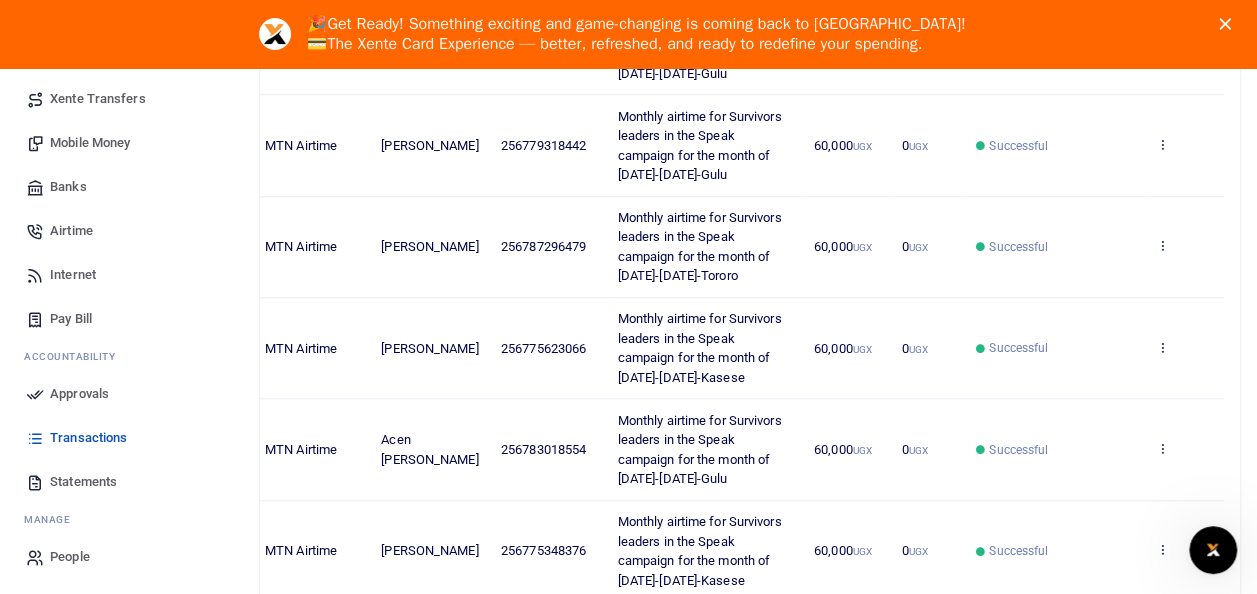 click on "Statements" at bounding box center [83, 482] 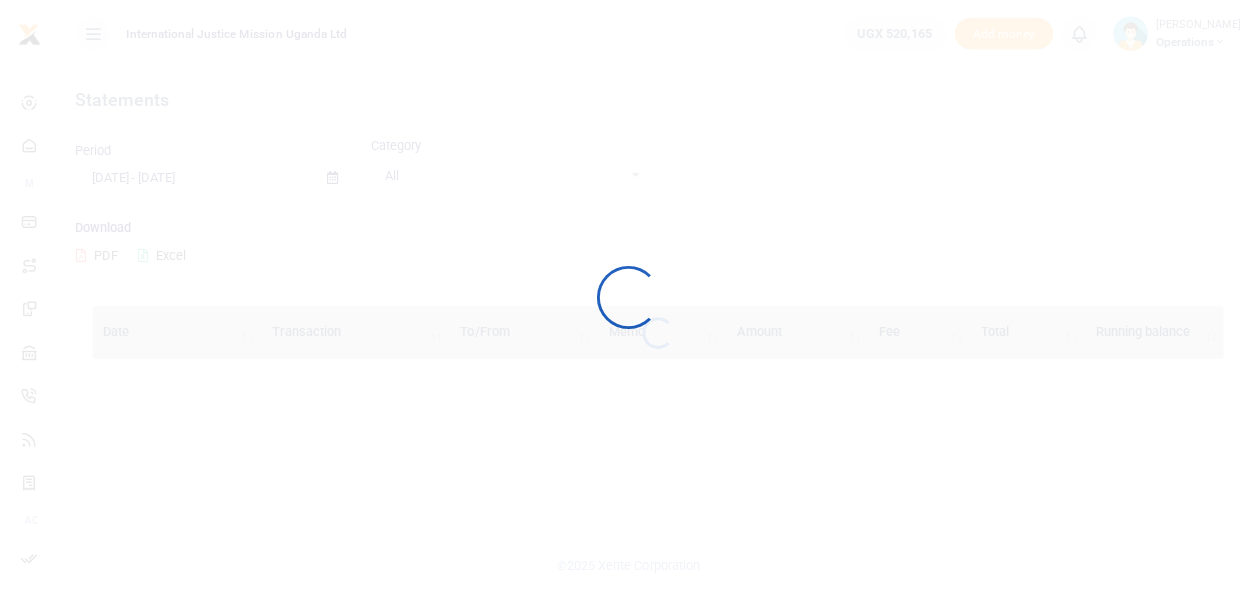 scroll, scrollTop: 0, scrollLeft: 0, axis: both 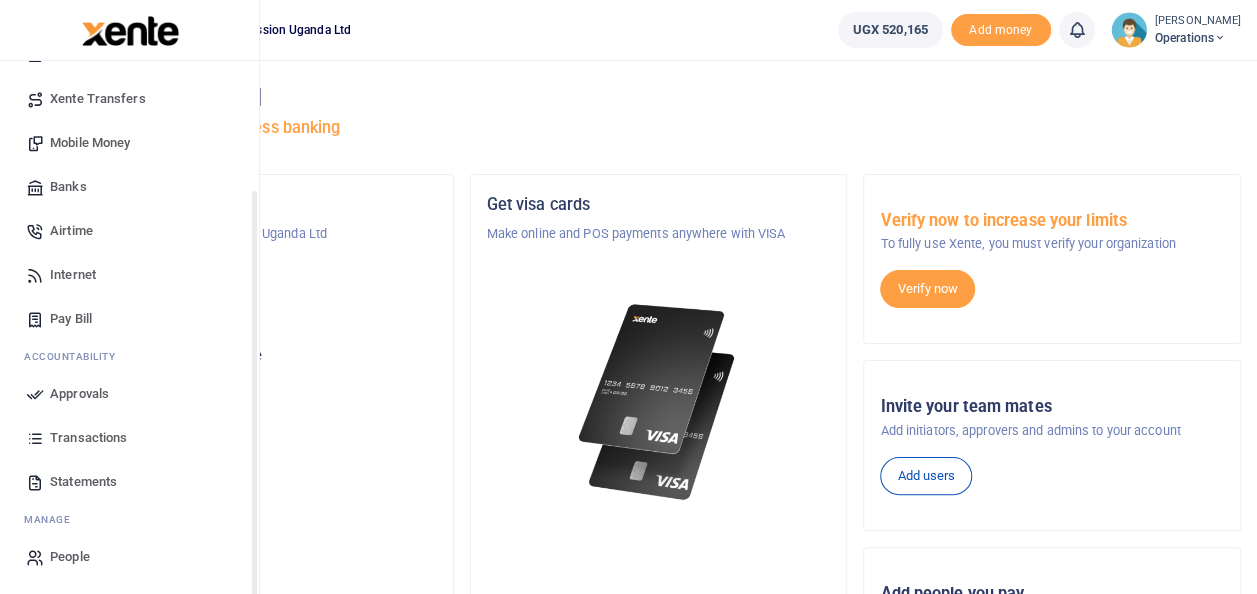 click on "Transactions" at bounding box center (88, 438) 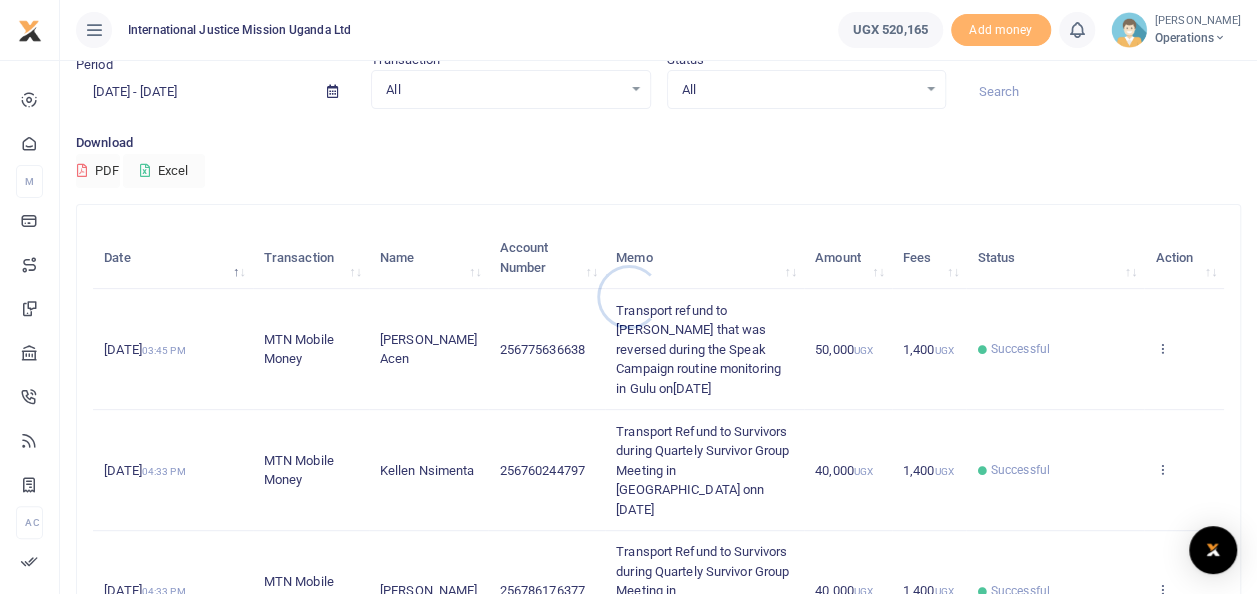 scroll, scrollTop: 200, scrollLeft: 0, axis: vertical 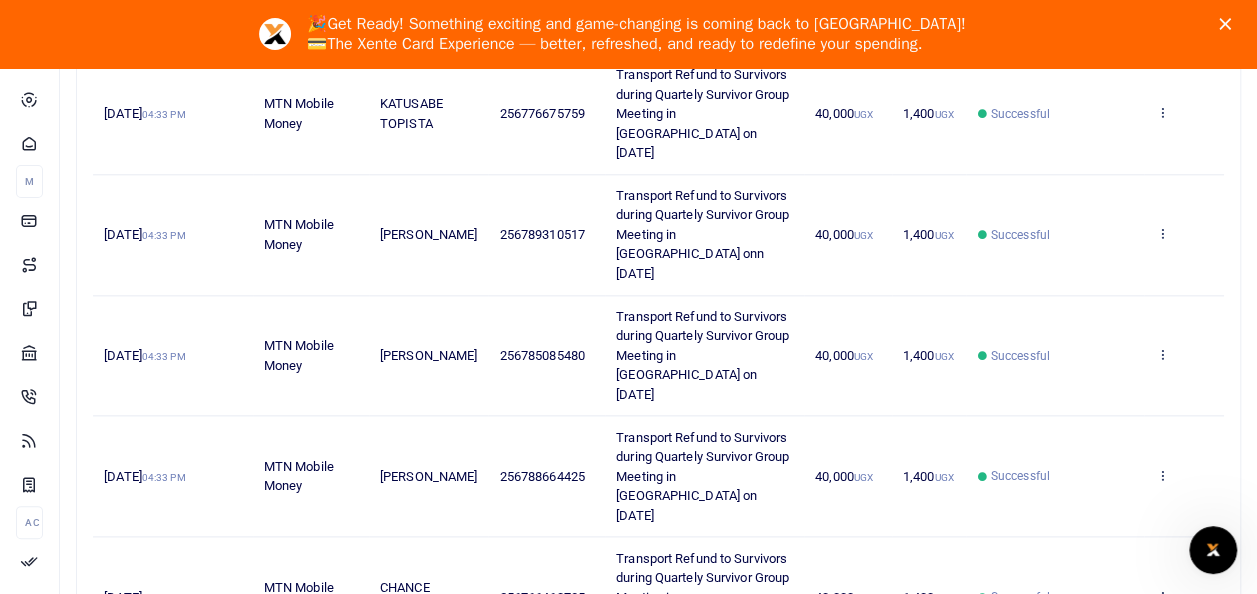 click on "2" at bounding box center [1038, 678] 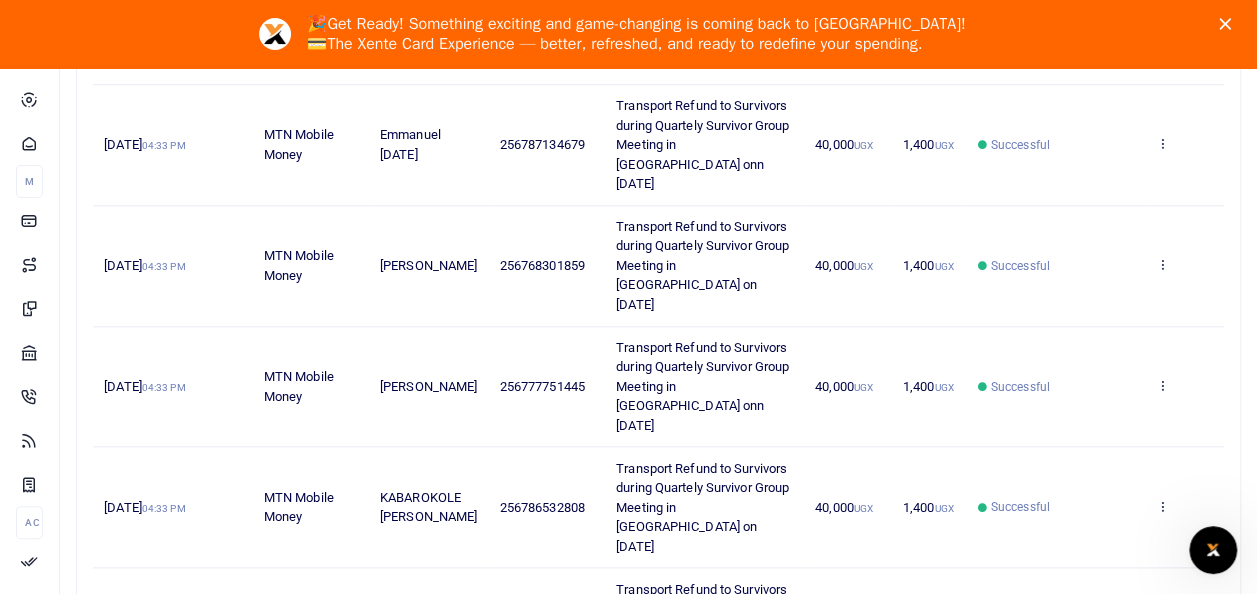 scroll, scrollTop: 992, scrollLeft: 0, axis: vertical 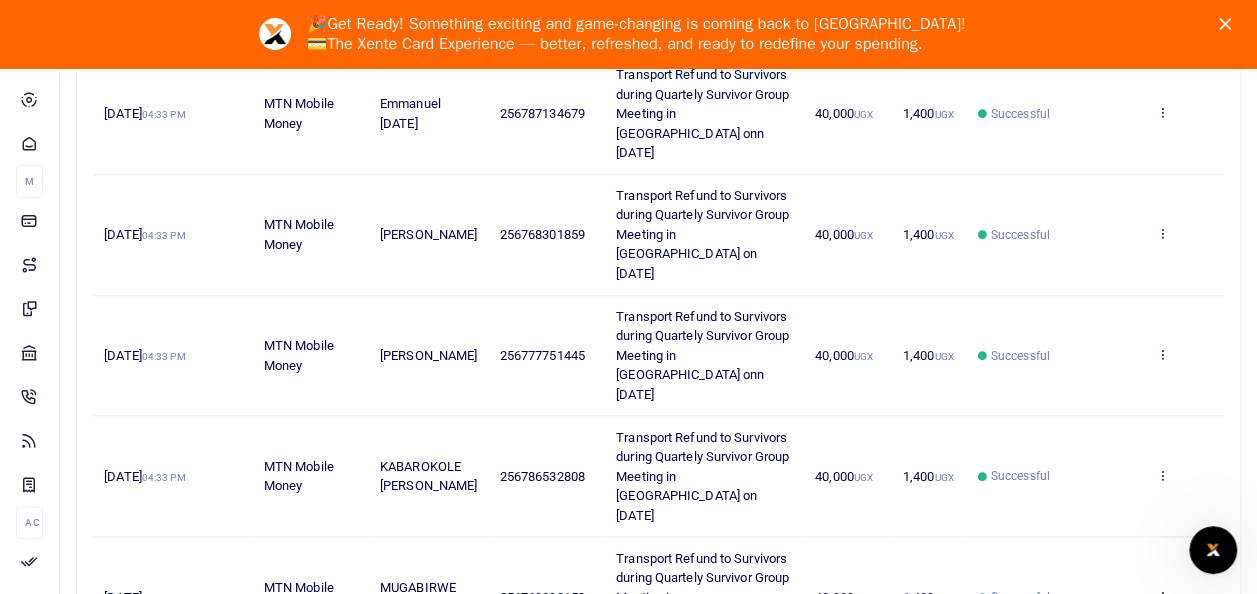 click on "3" at bounding box center [1061, 678] 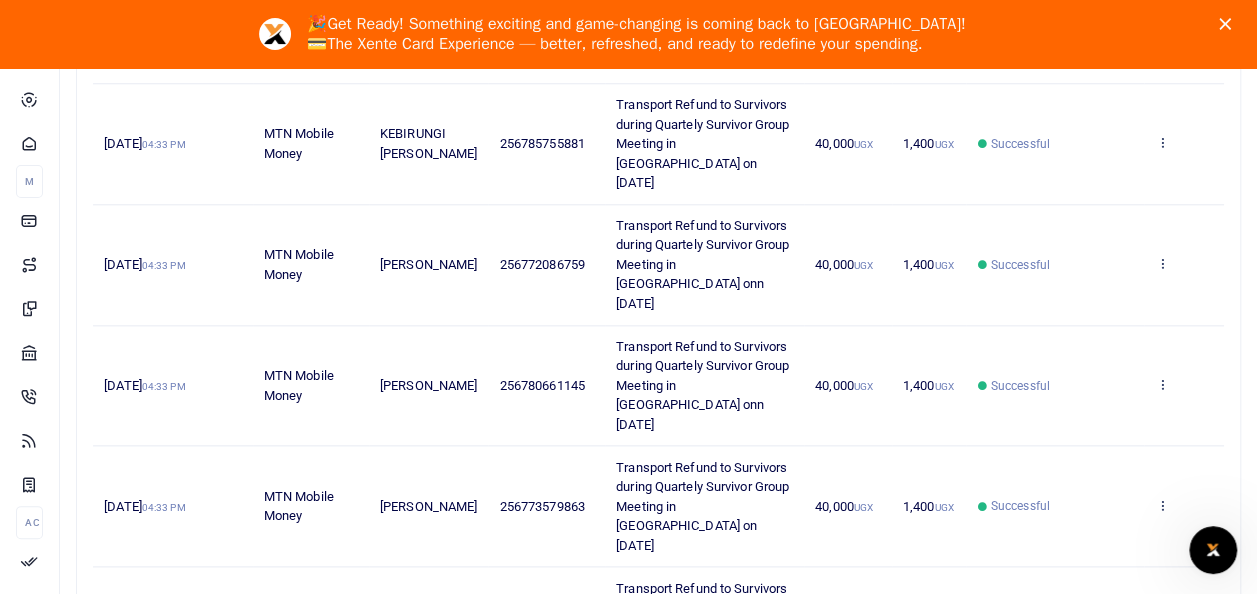 scroll, scrollTop: 992, scrollLeft: 0, axis: vertical 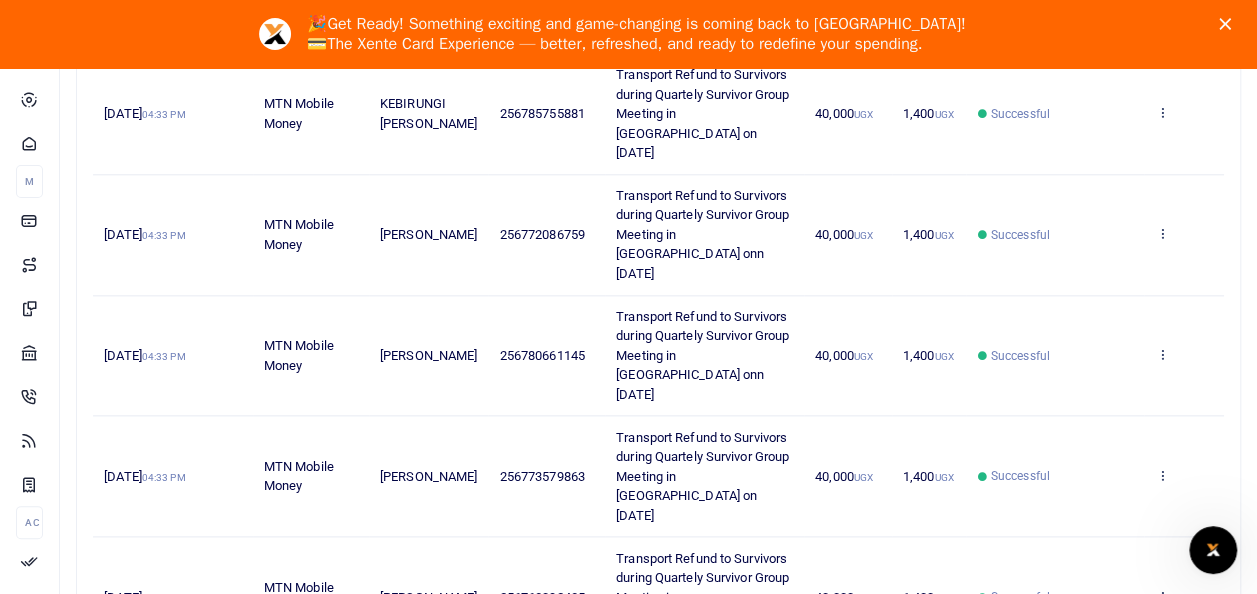 click on "4" at bounding box center (1084, 678) 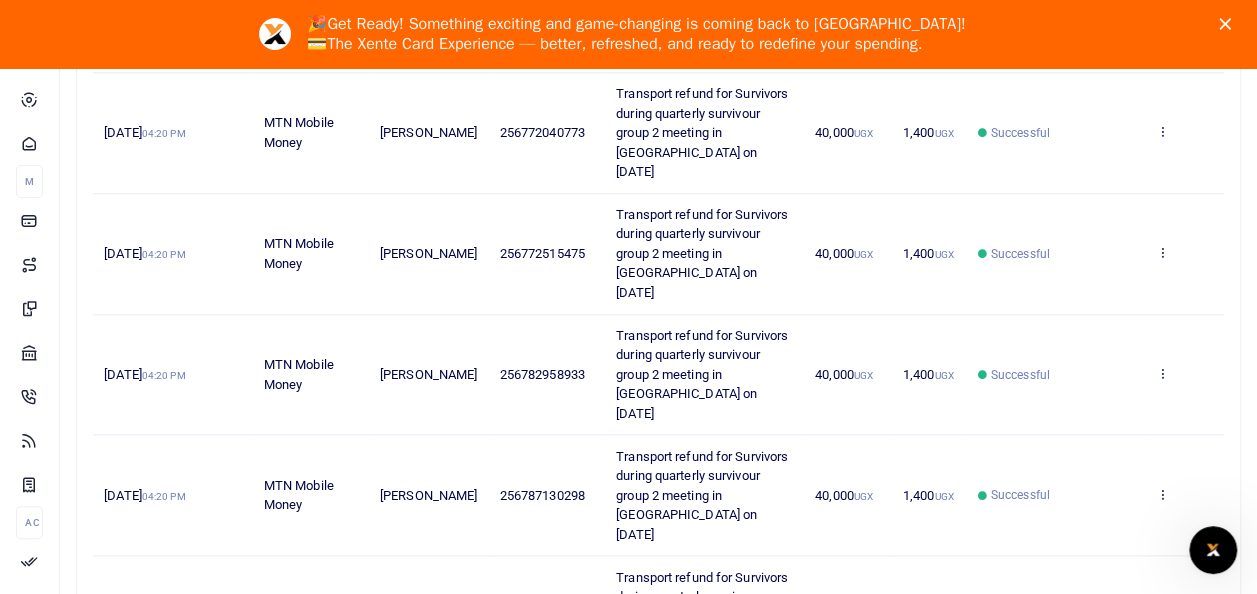 scroll, scrollTop: 1031, scrollLeft: 0, axis: vertical 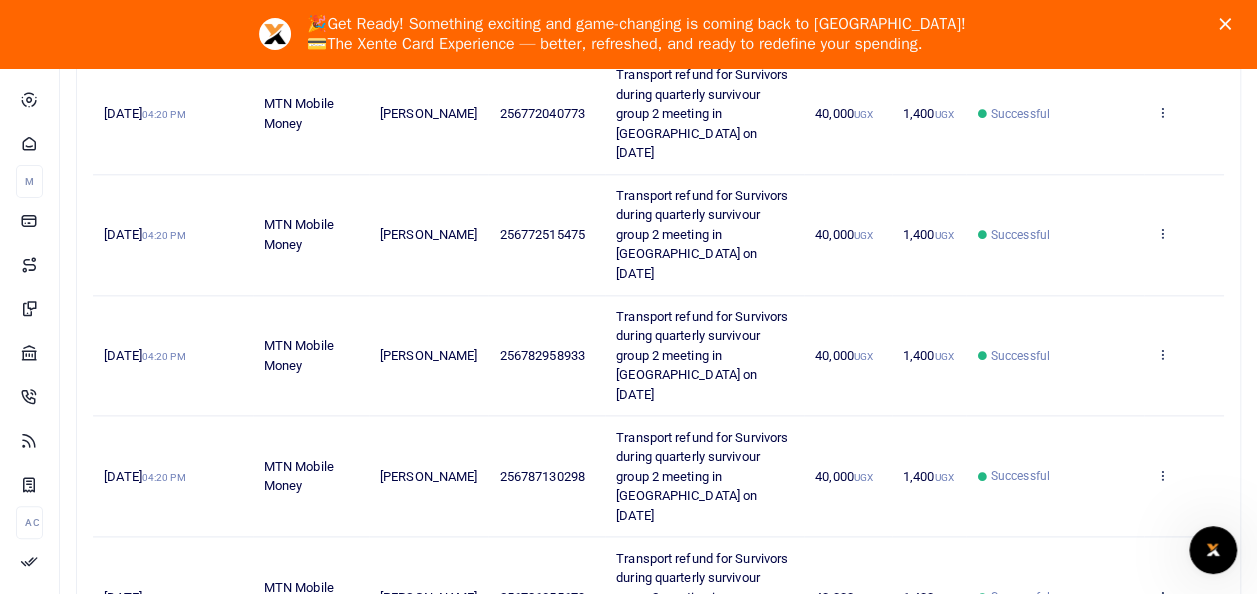 click on "5" at bounding box center (1107, 678) 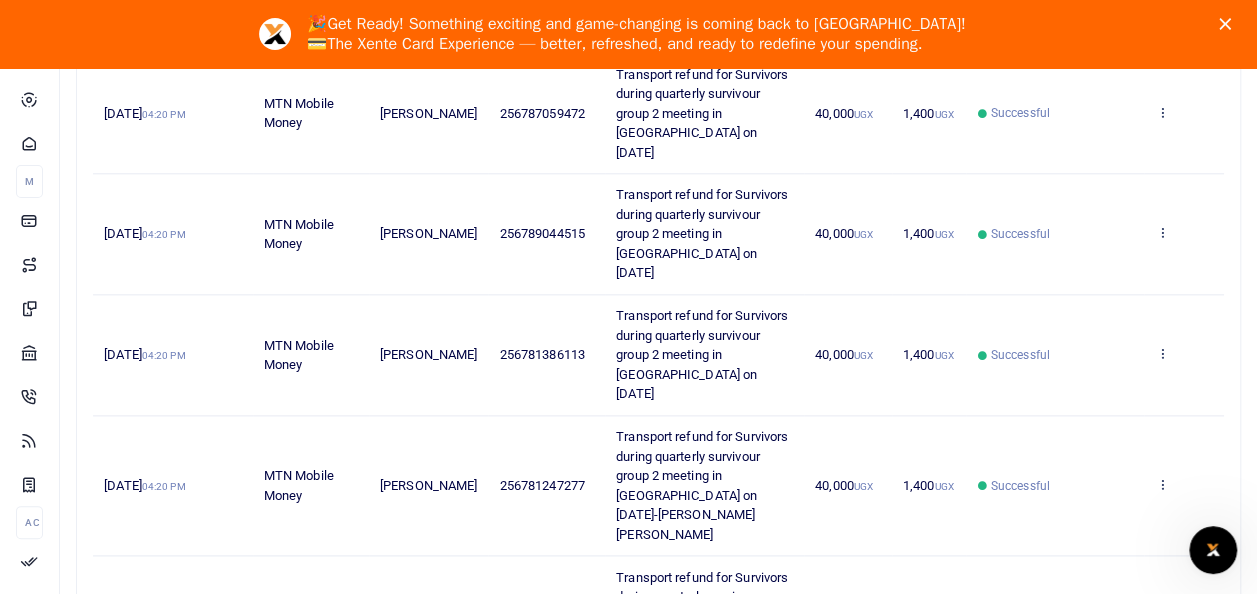 scroll, scrollTop: 1031, scrollLeft: 0, axis: vertical 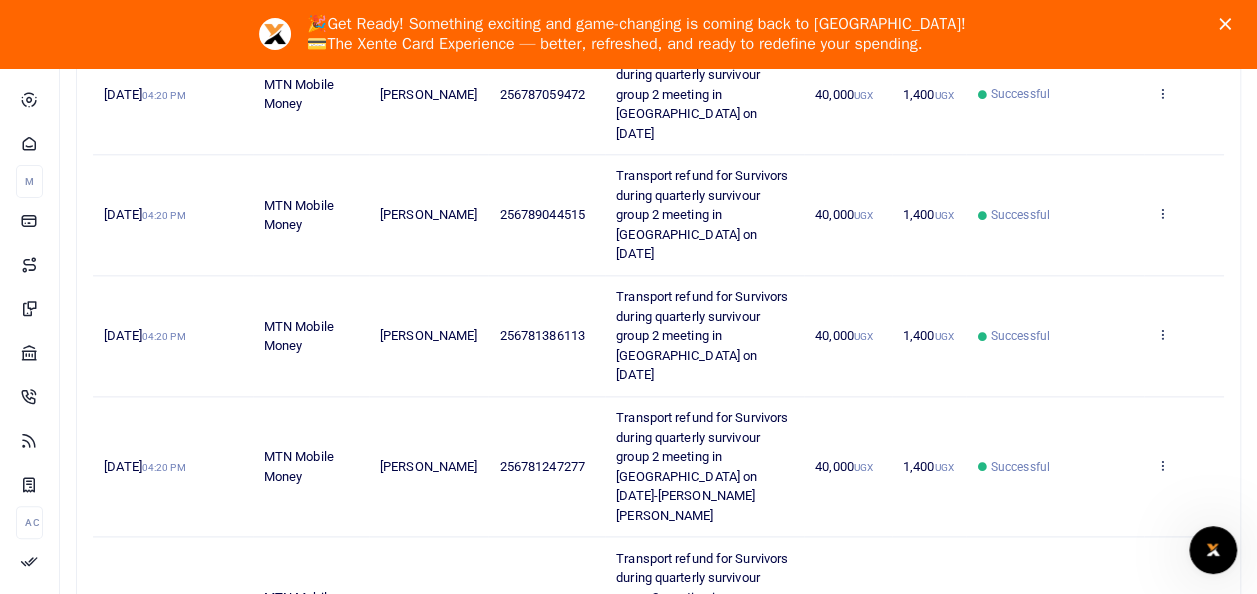 click on "6" at bounding box center [1107, 698] 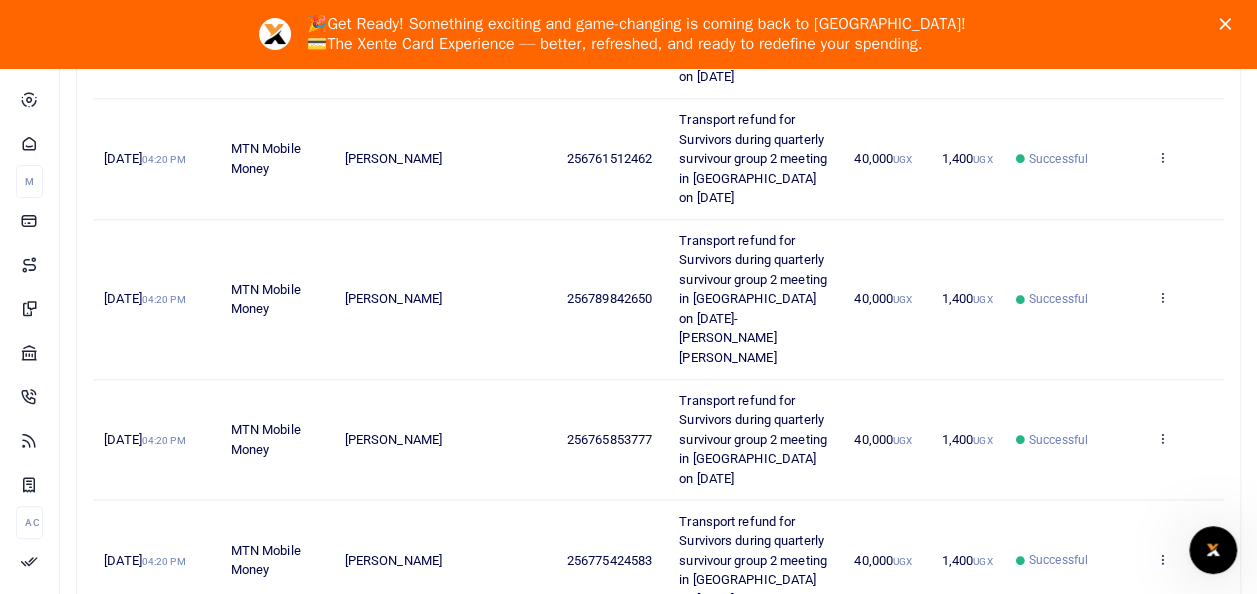 scroll, scrollTop: 1051, scrollLeft: 0, axis: vertical 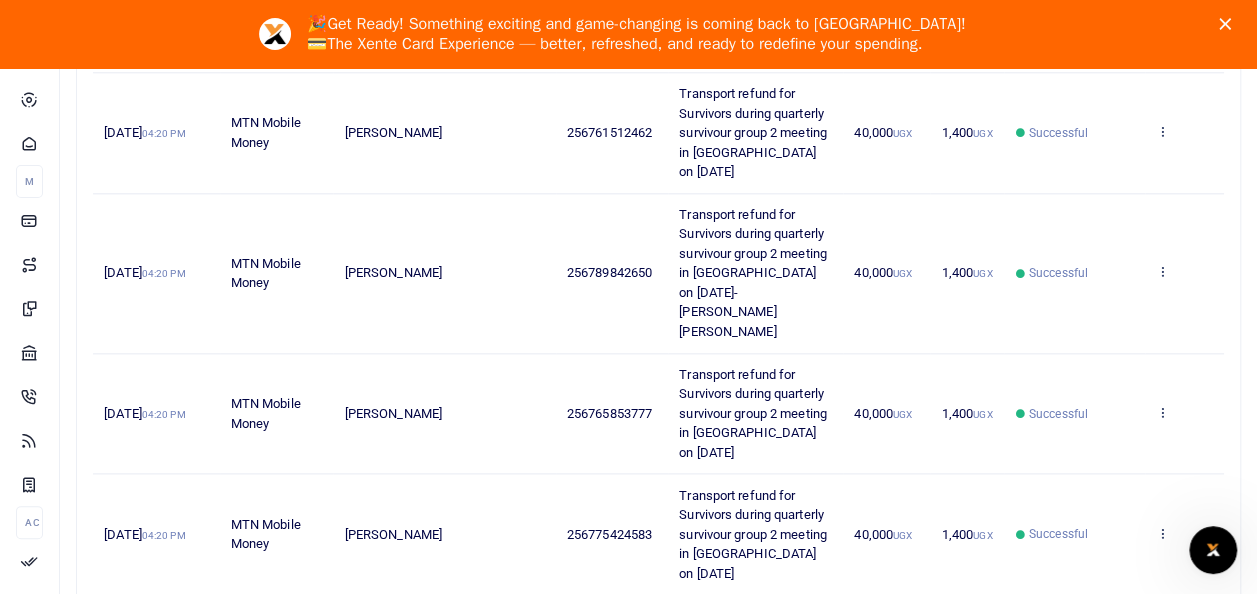 click on "7" at bounding box center (1107, 736) 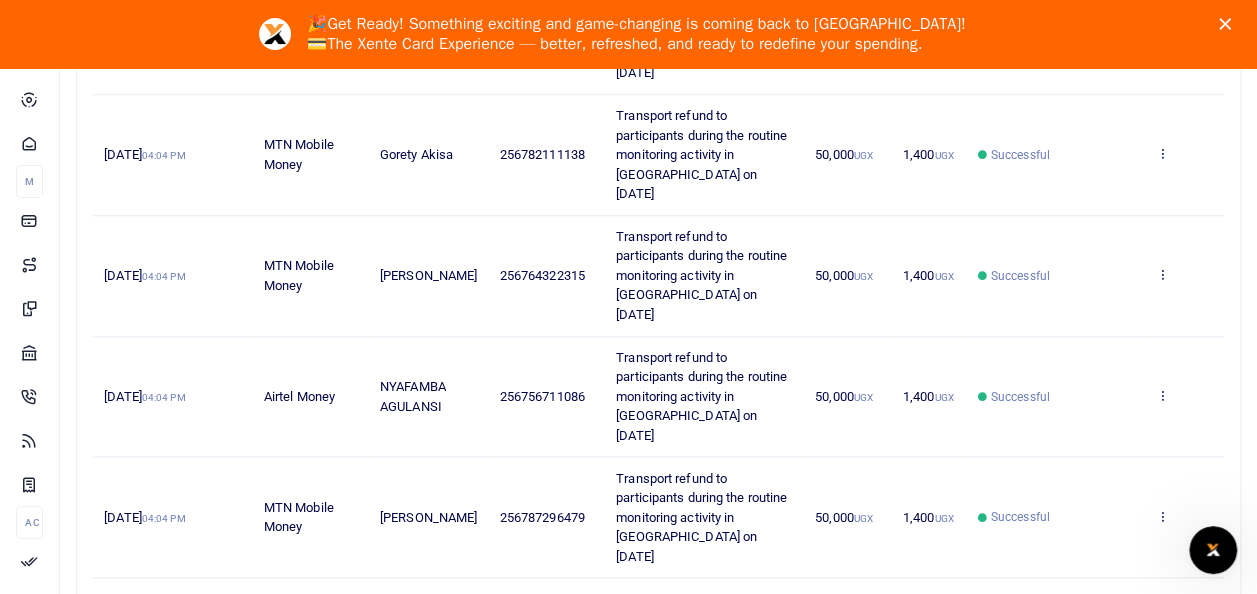 scroll, scrollTop: 992, scrollLeft: 0, axis: vertical 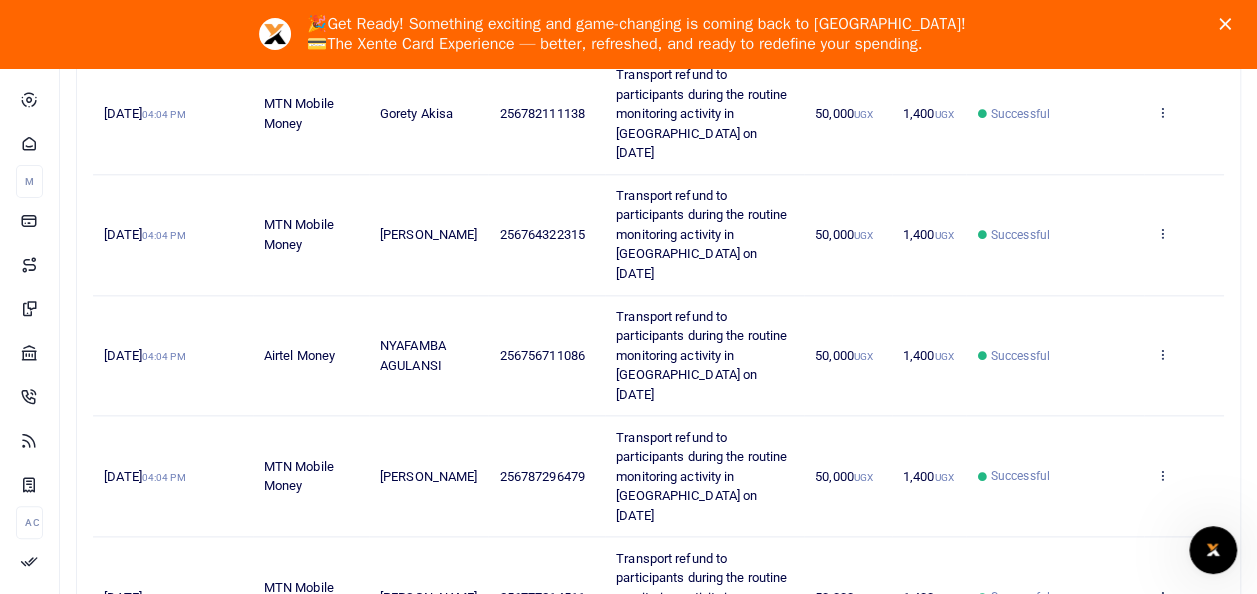 click on "8" at bounding box center [1107, 678] 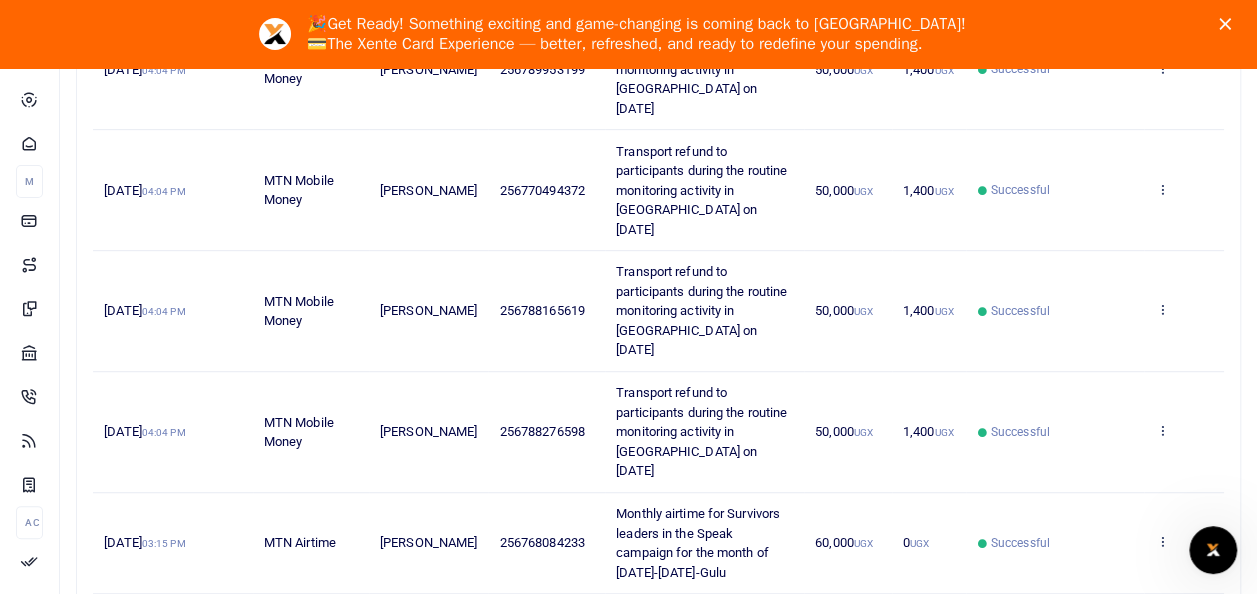 scroll, scrollTop: 392, scrollLeft: 0, axis: vertical 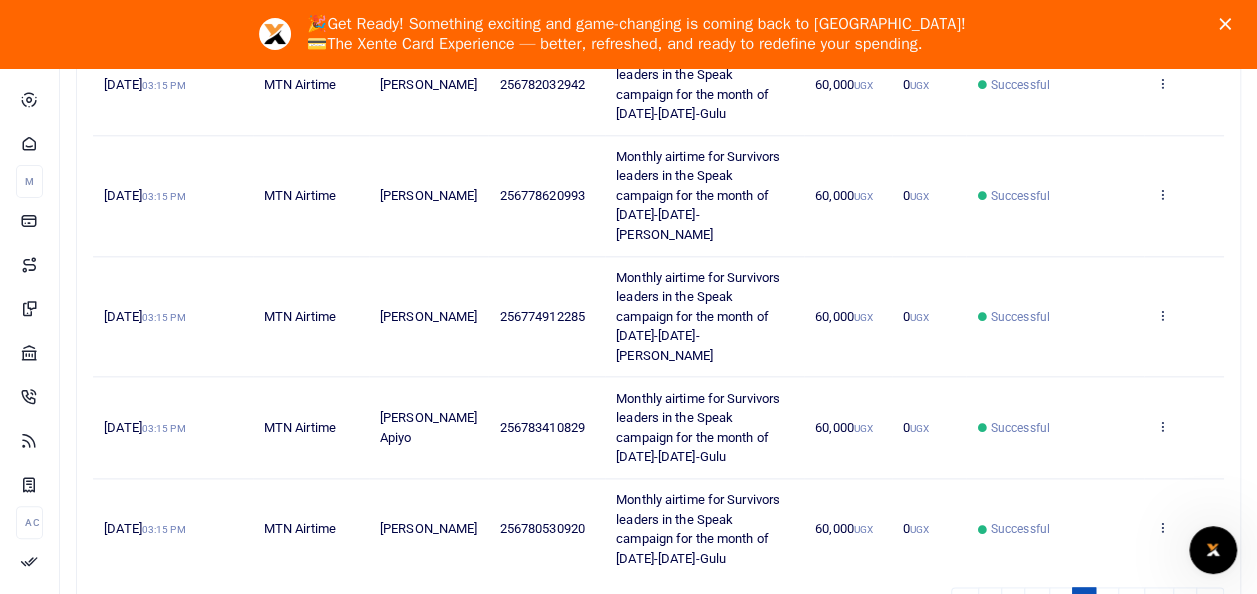 click on "Search: Date Transaction Name Account Number Memo Amount Fees Status Action 7th Jul 2025  04:04 PM MTN Mobile Money Ben Esamata 256789953199 Transport refund to participants during the routine monitoring activity in Tororo on 05 06 2025 50,000 UGX  1,400 UGX  Successful
View details
Send again
7th Jul 2025  04:04 PM MTN Mobile Money Esther Manjeri Nyasuna 256770494372 Transport refund to participants during the routine monitoring activity in Tororo on 05 06 2025 50,000 UGX  1,400 UGX  Successful
View details
UGX" at bounding box center [658, -2] 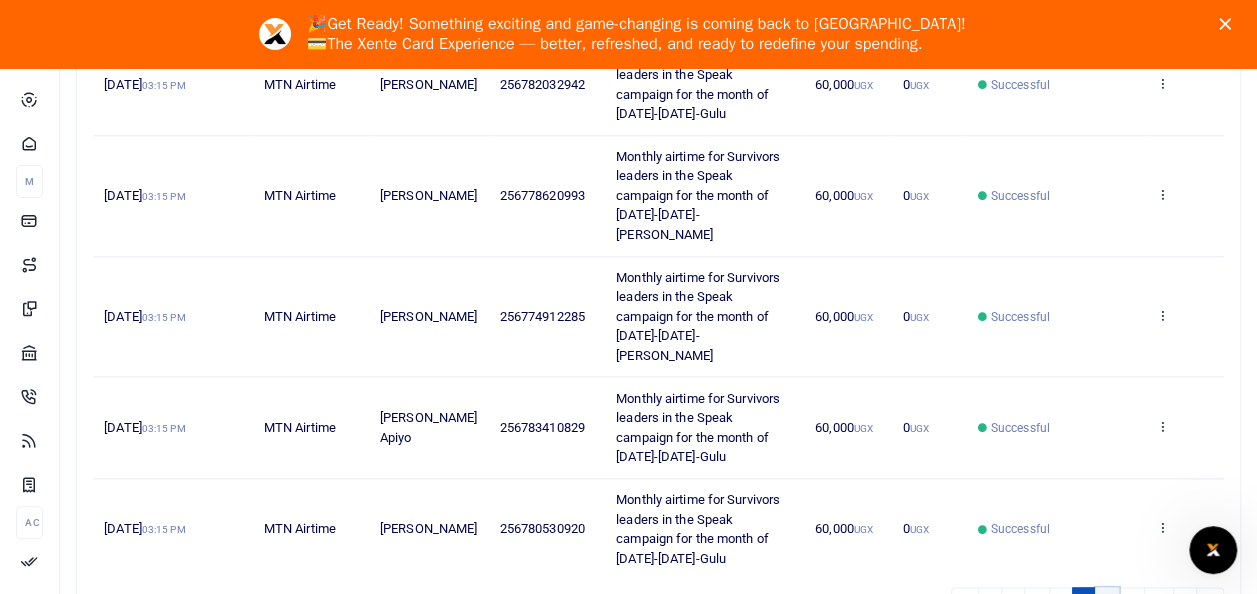 click on "9" at bounding box center [1107, 600] 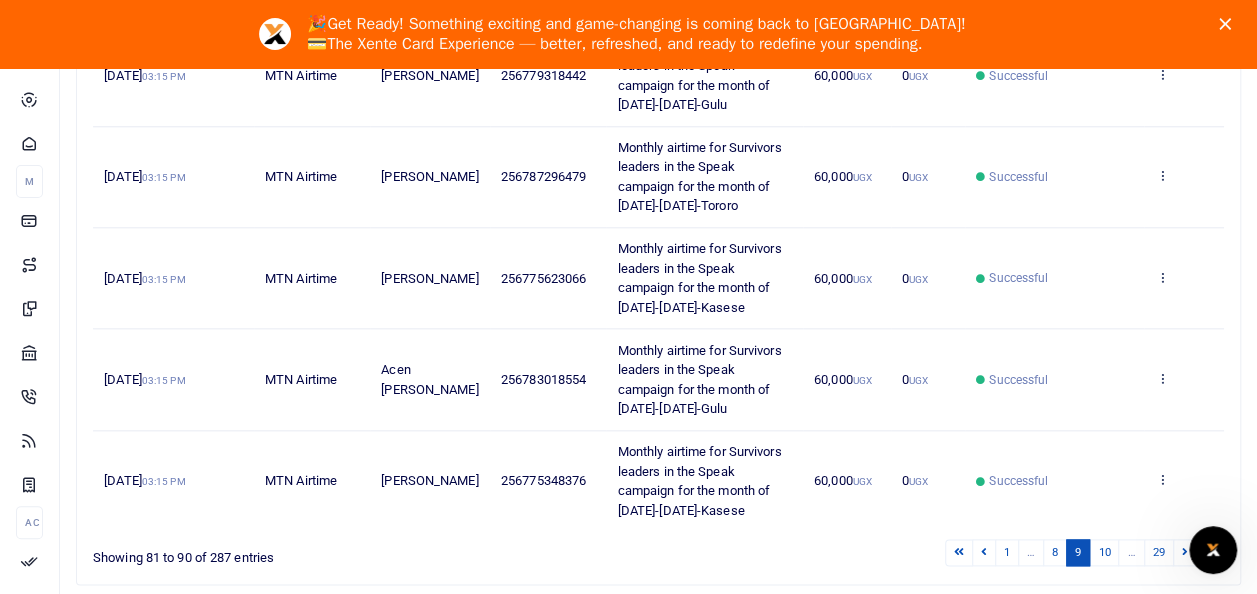 scroll, scrollTop: 992, scrollLeft: 0, axis: vertical 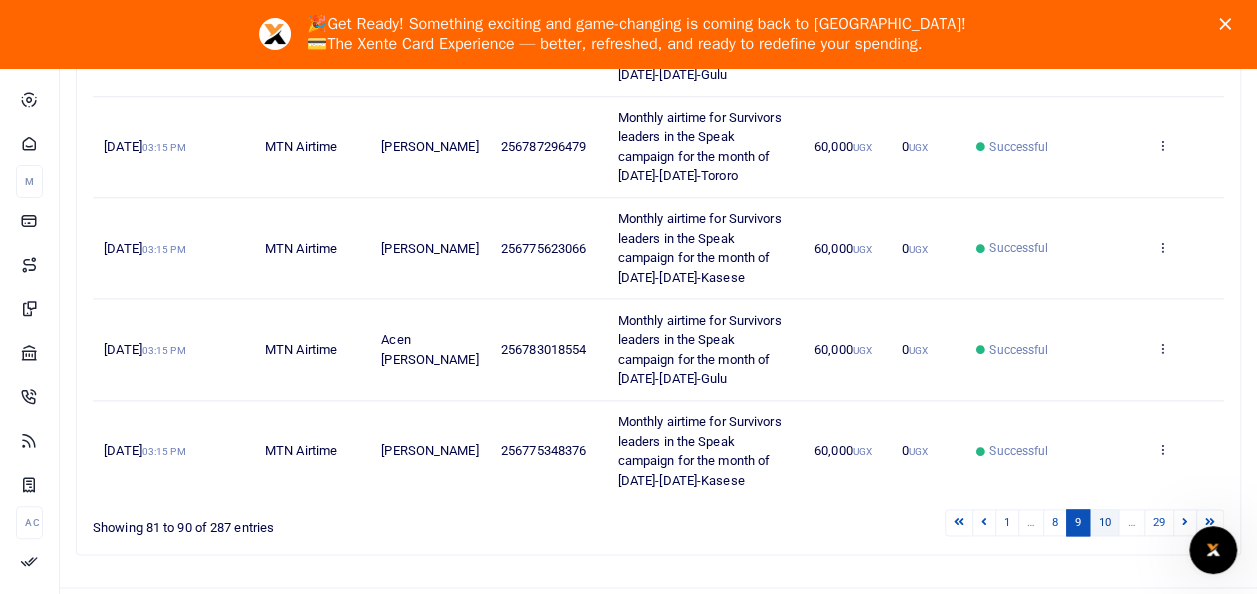 click on "10" at bounding box center (1104, 522) 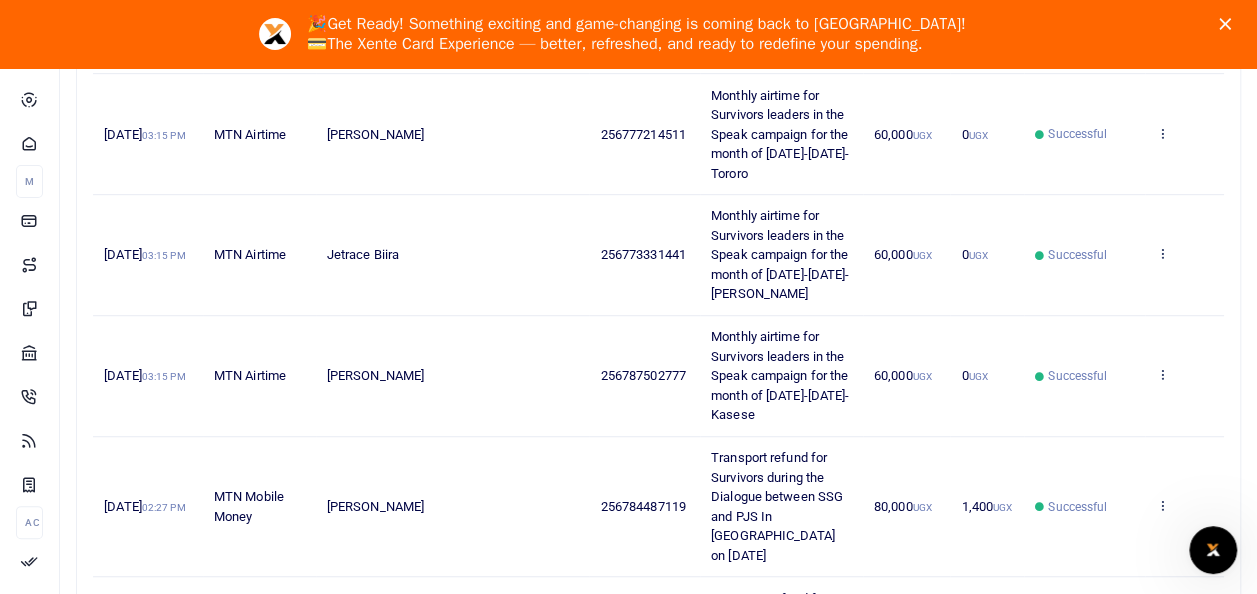 scroll, scrollTop: 529, scrollLeft: 0, axis: vertical 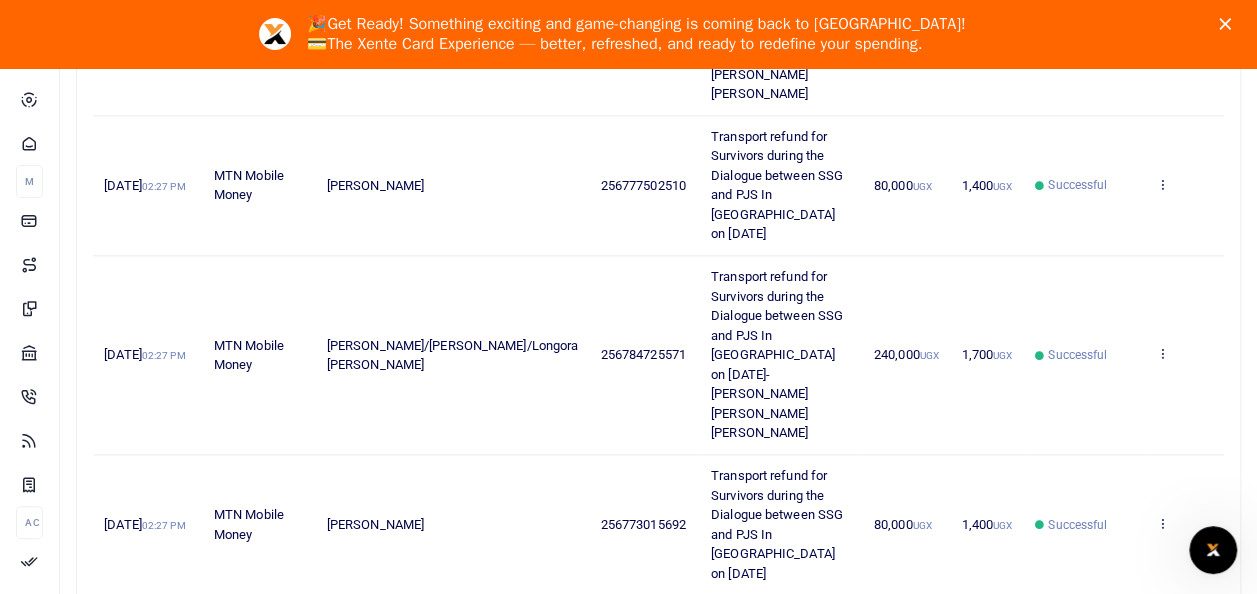 click on "9" at bounding box center [1049, 756] 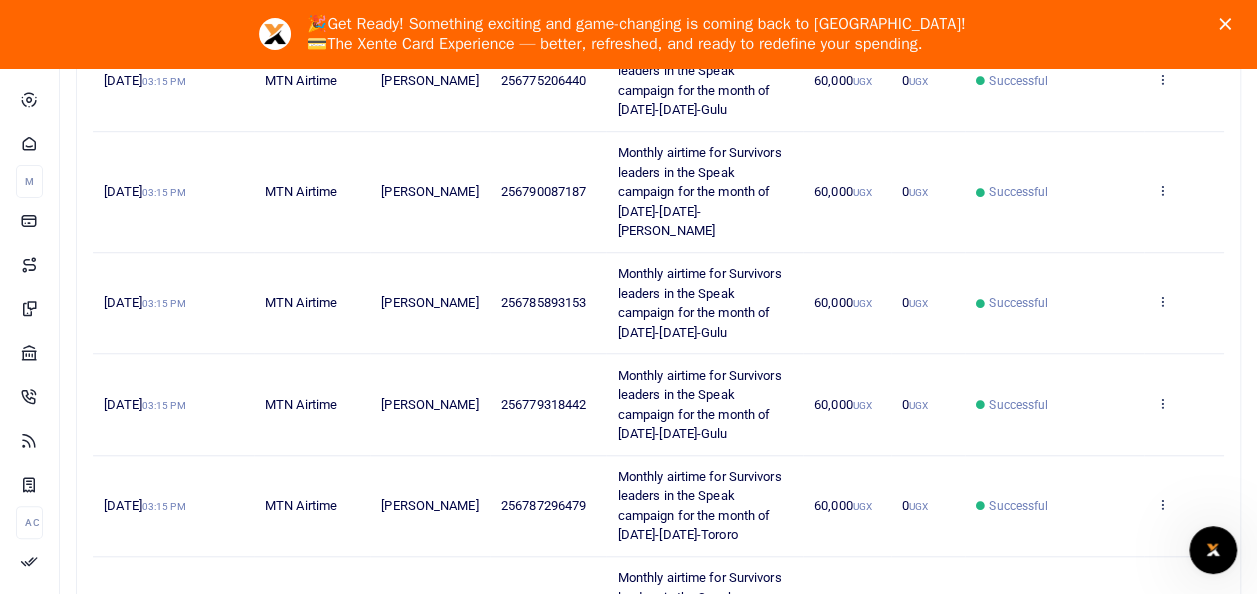 scroll, scrollTop: 592, scrollLeft: 0, axis: vertical 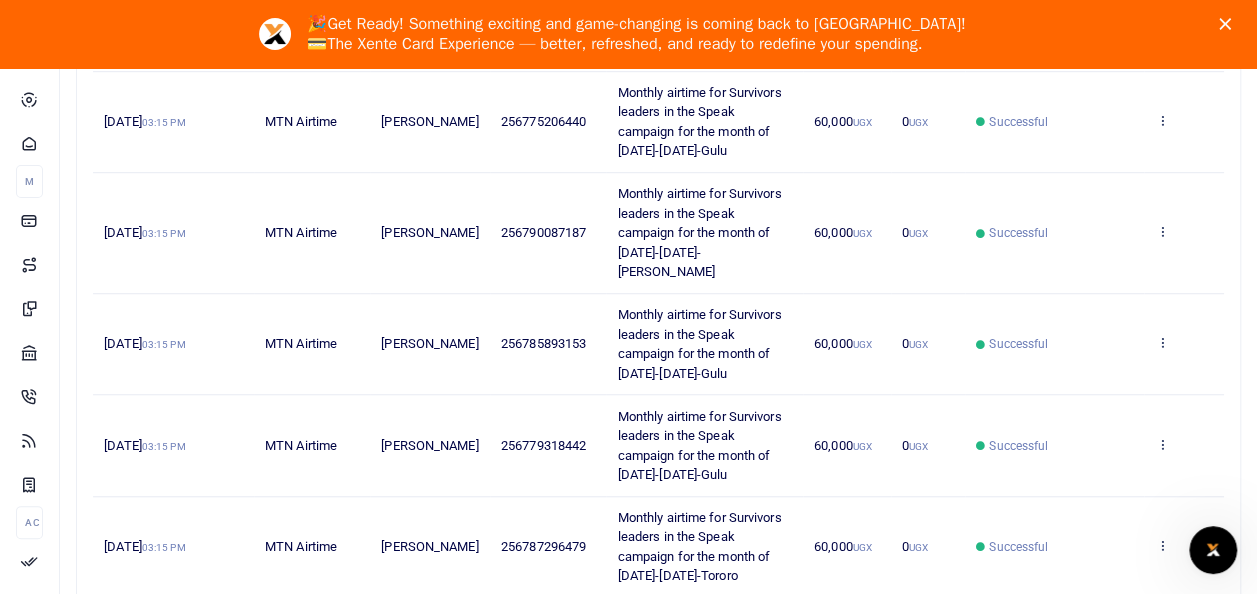 click on "View details
Send again" at bounding box center [1184, 547] 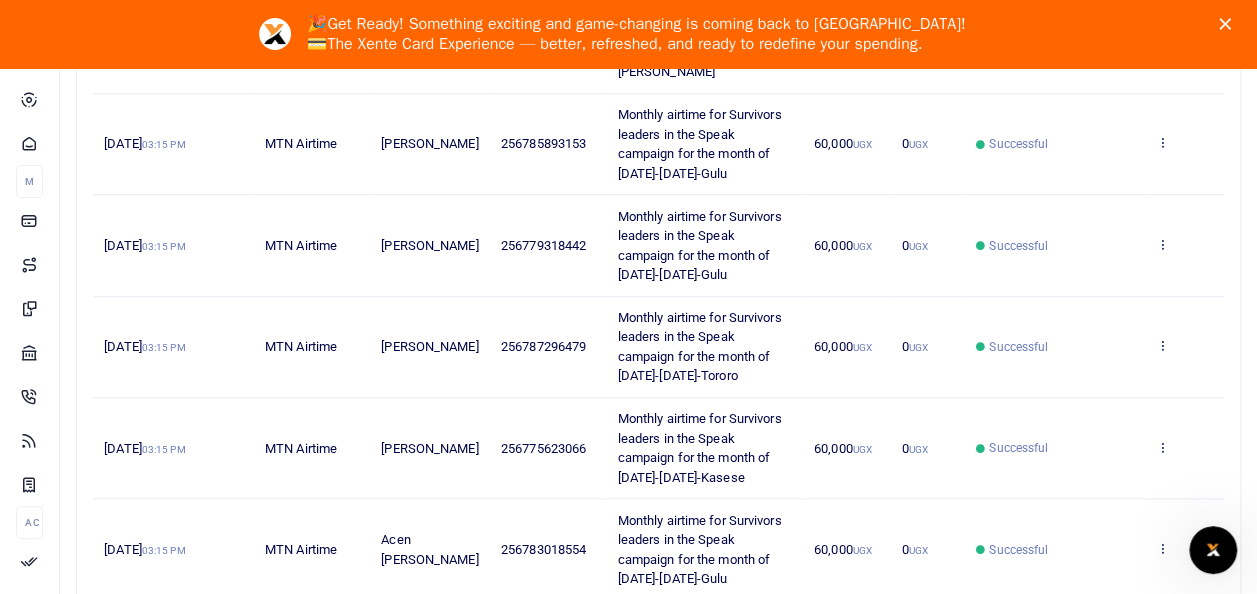 scroll, scrollTop: 892, scrollLeft: 0, axis: vertical 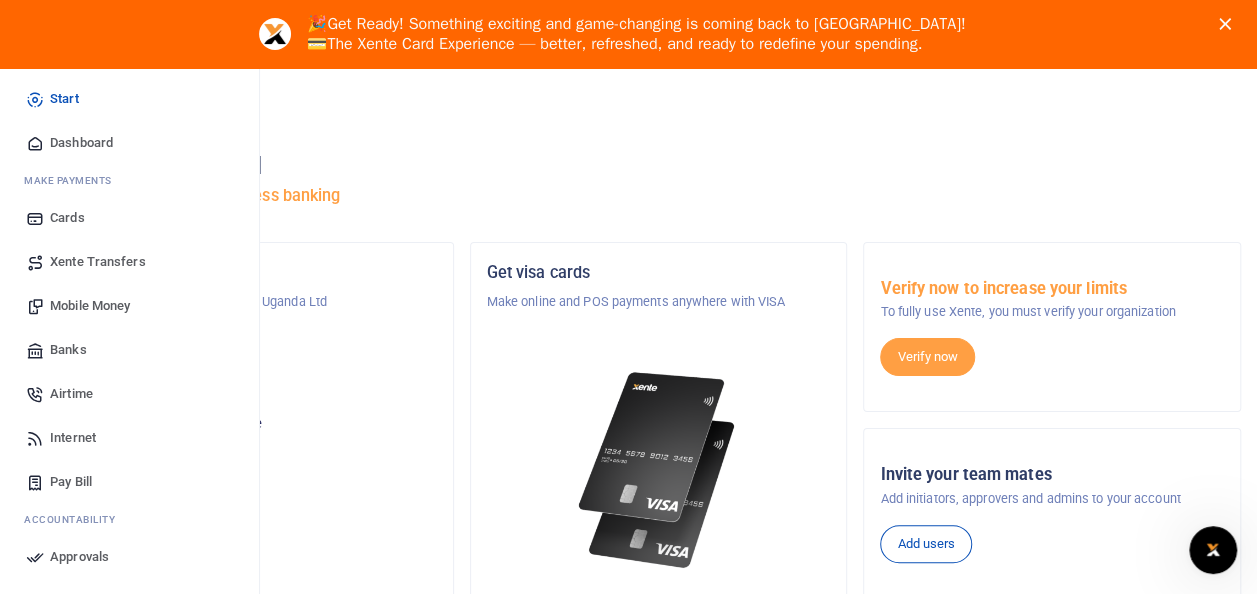 click on "Airtime" at bounding box center (71, 394) 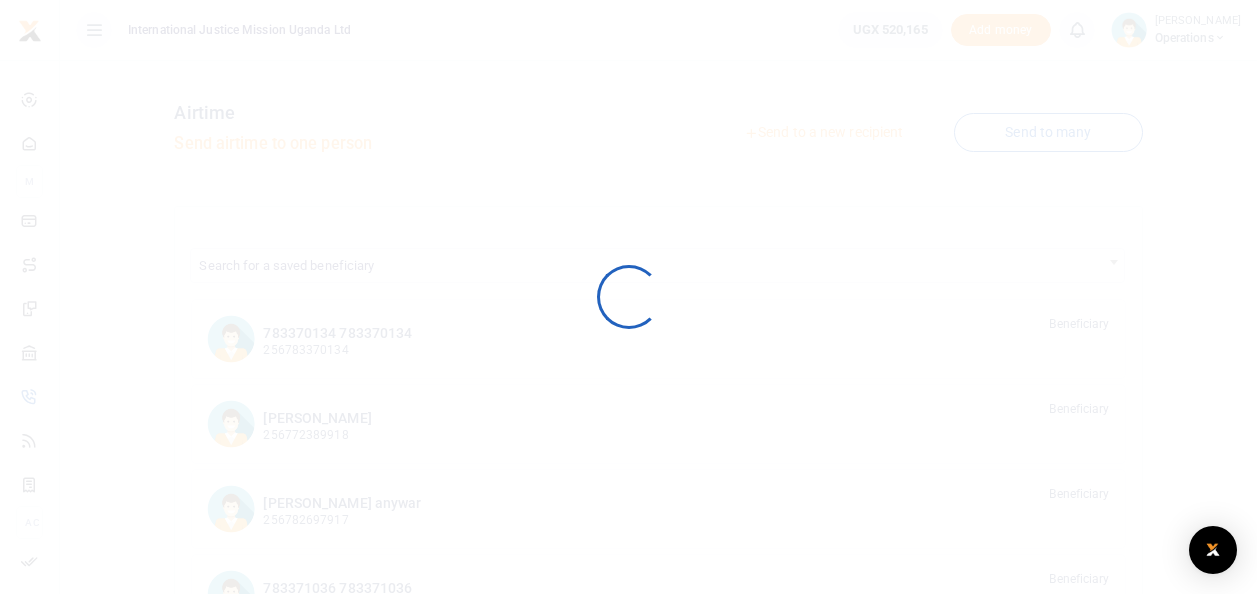 scroll, scrollTop: 0, scrollLeft: 0, axis: both 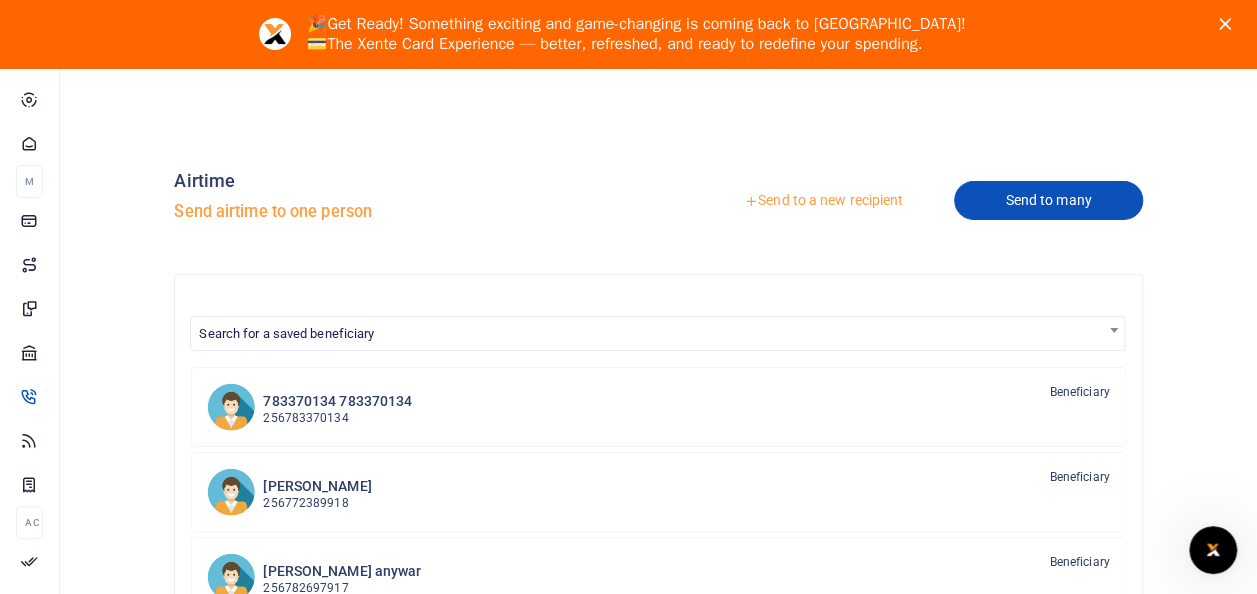 click on "Send to many" at bounding box center [1048, 200] 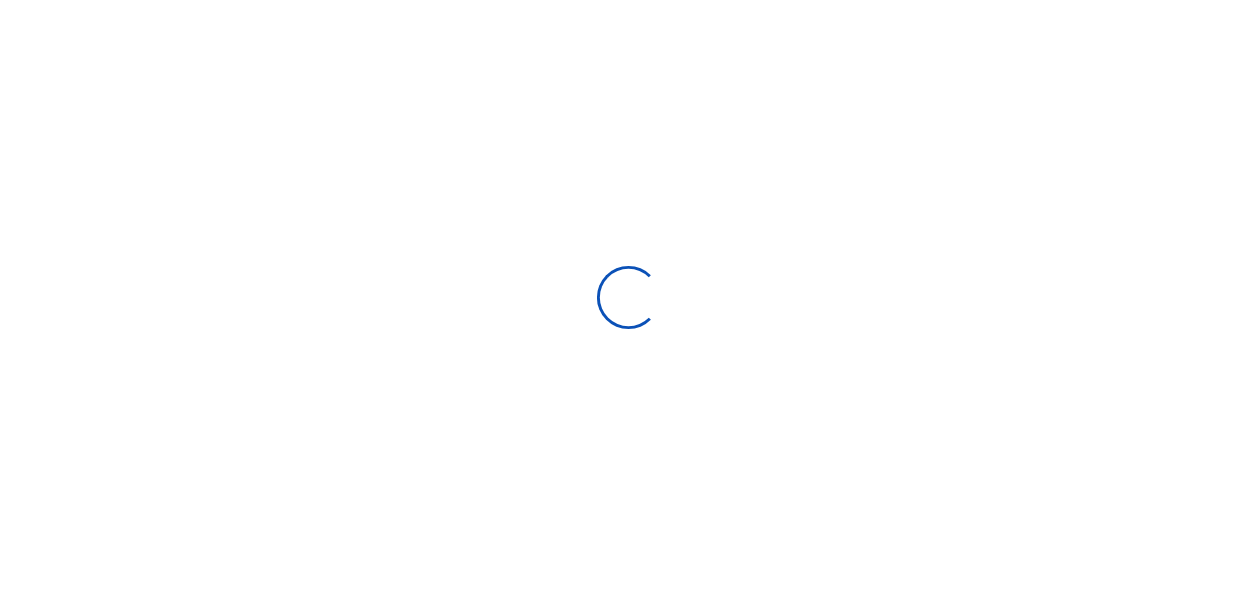 scroll, scrollTop: 0, scrollLeft: 0, axis: both 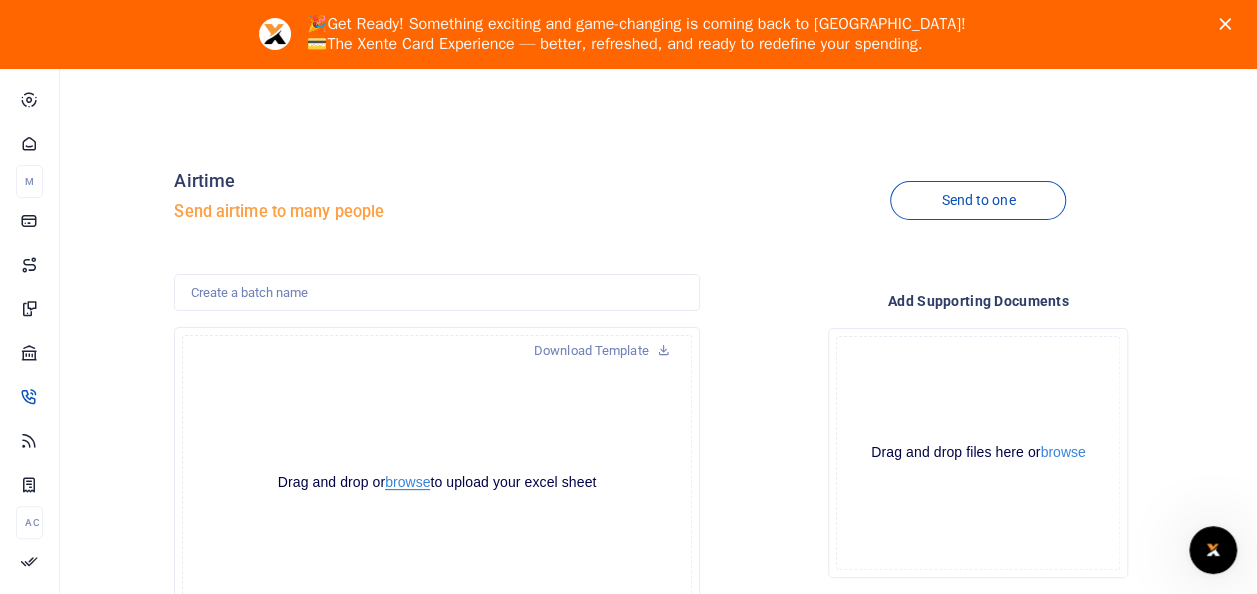 click on "browse" at bounding box center (407, 482) 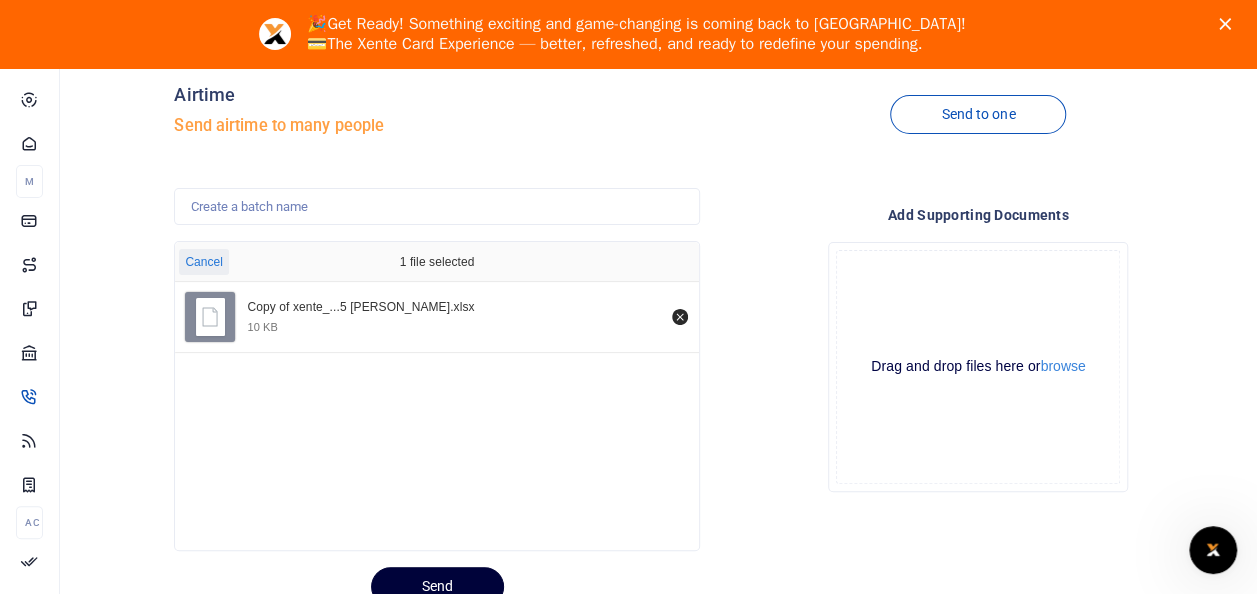 scroll, scrollTop: 165, scrollLeft: 0, axis: vertical 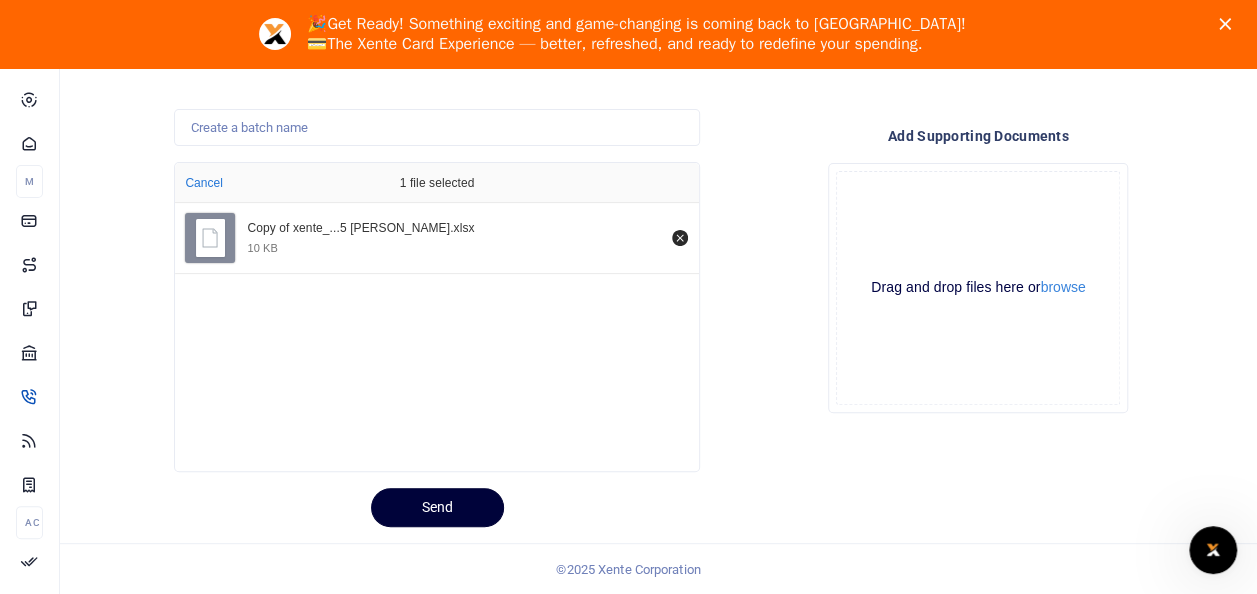 click on "Send" at bounding box center [437, 507] 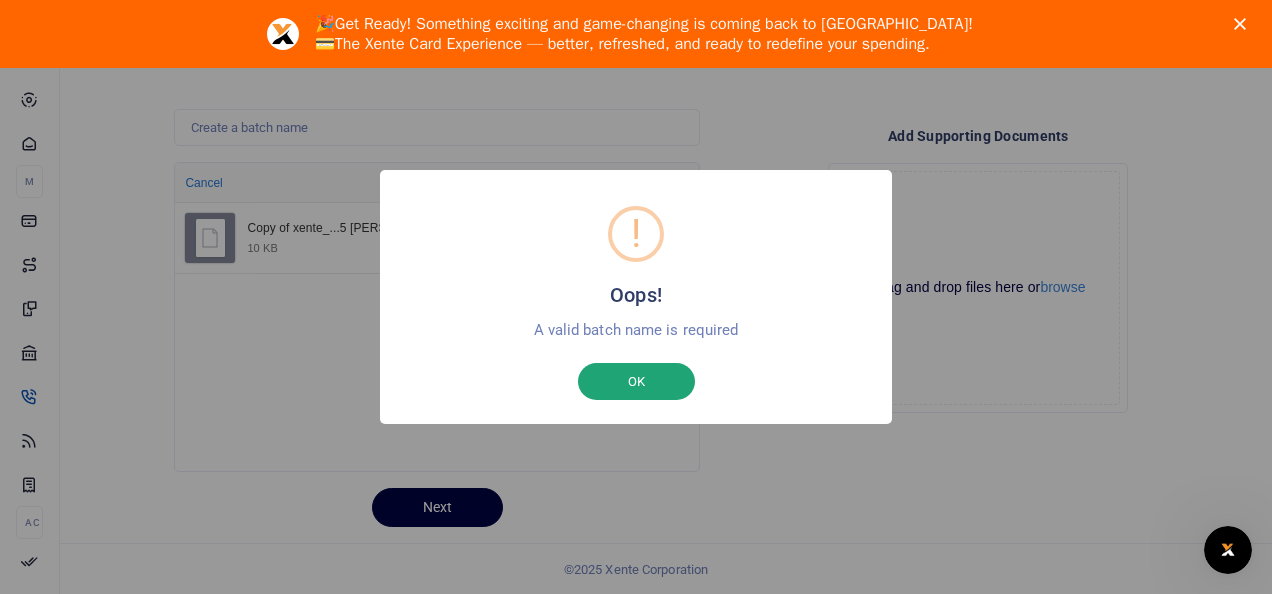 click on "OK" at bounding box center [636, 382] 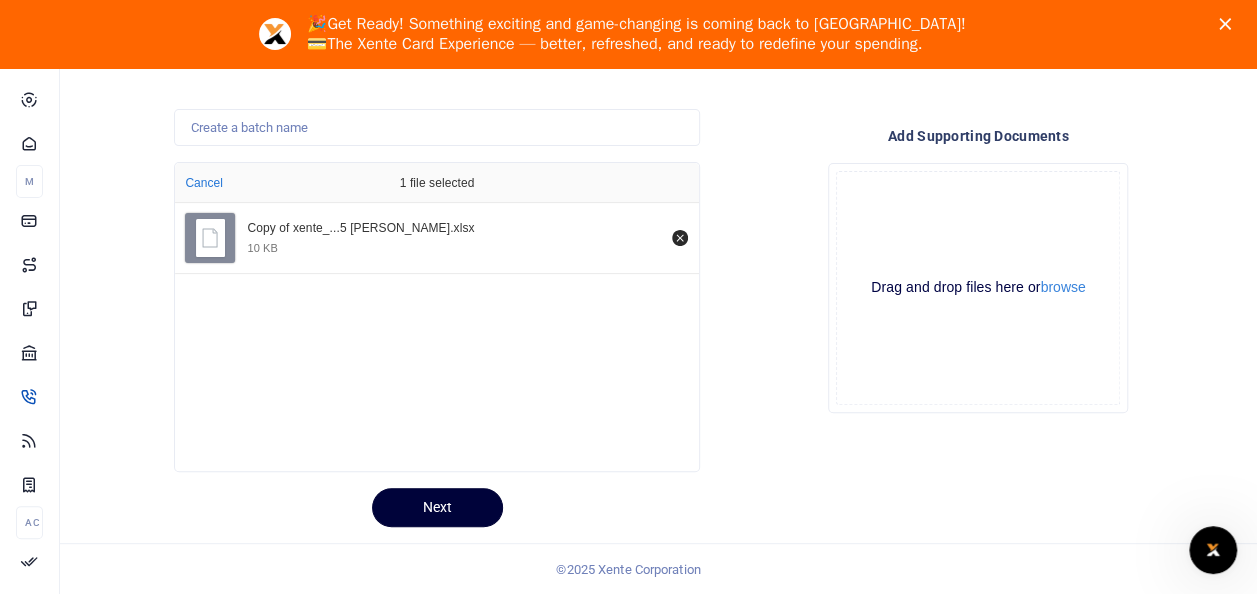 click on "Next" at bounding box center [437, 507] 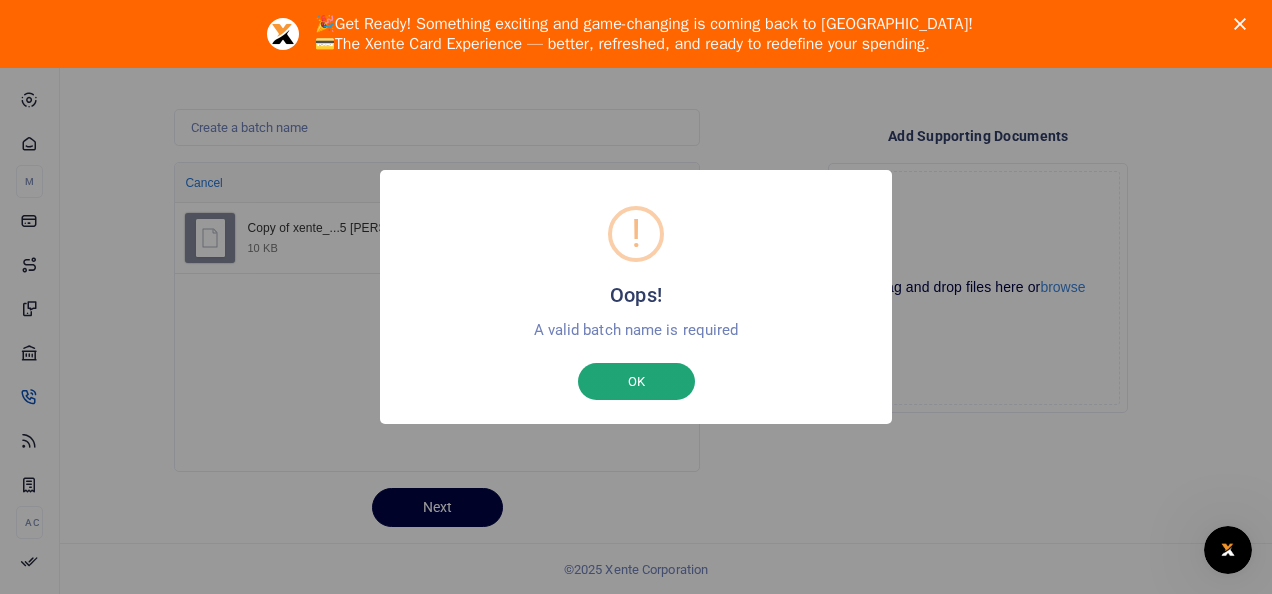 click on "OK" at bounding box center (636, 382) 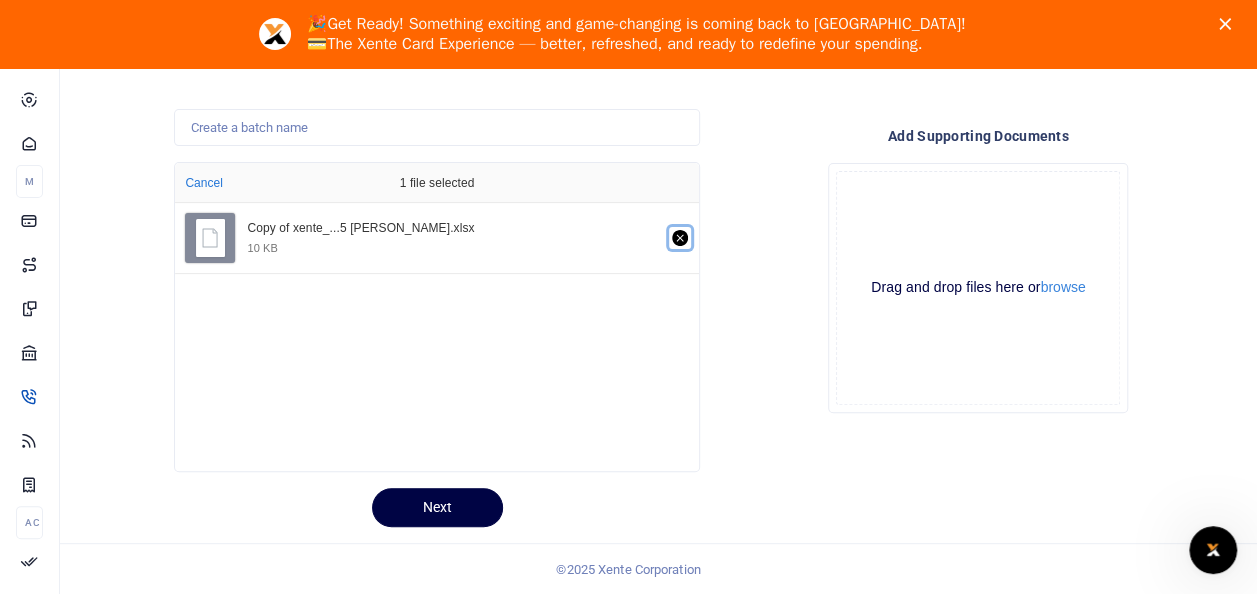 click 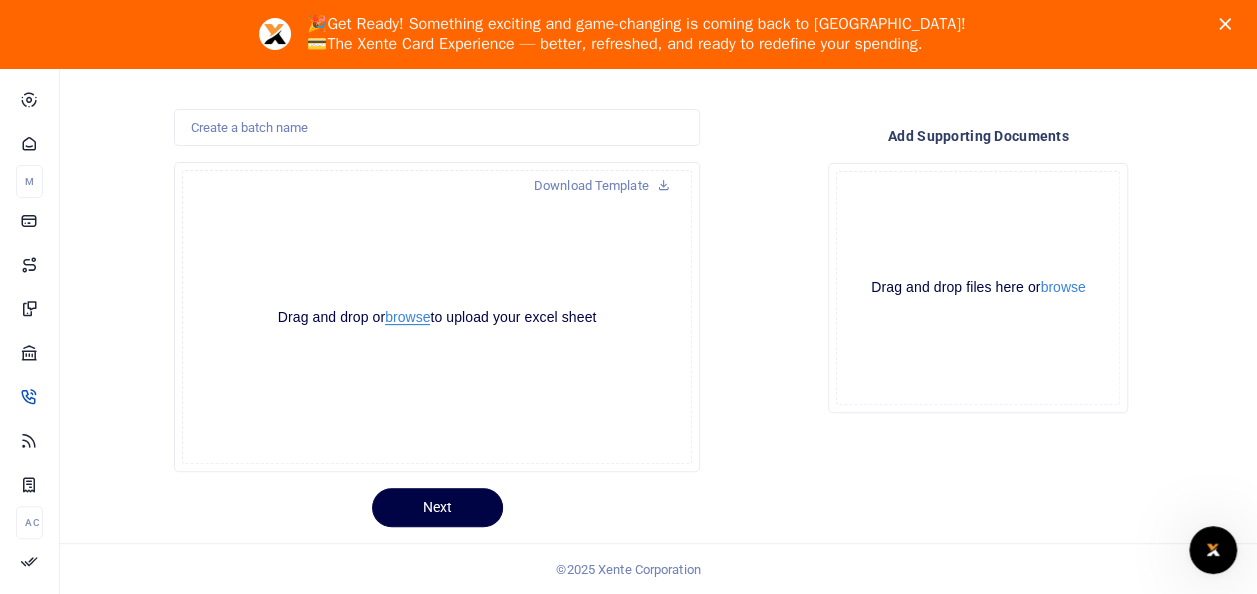 click on "browse" at bounding box center (407, 317) 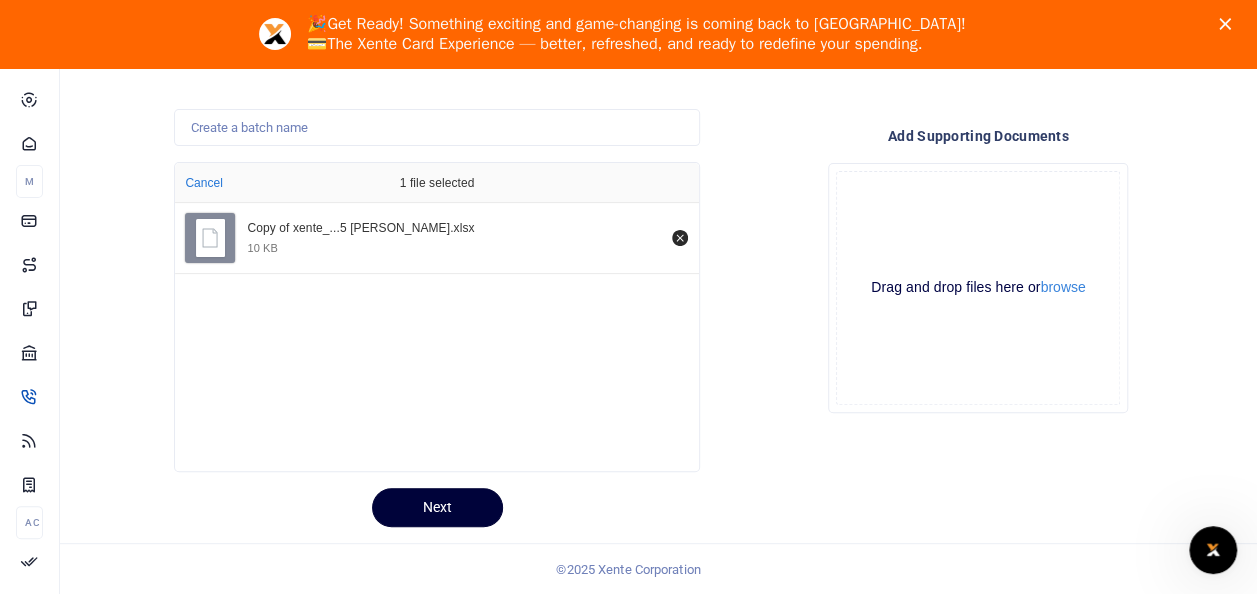 click on "Next" at bounding box center (437, 507) 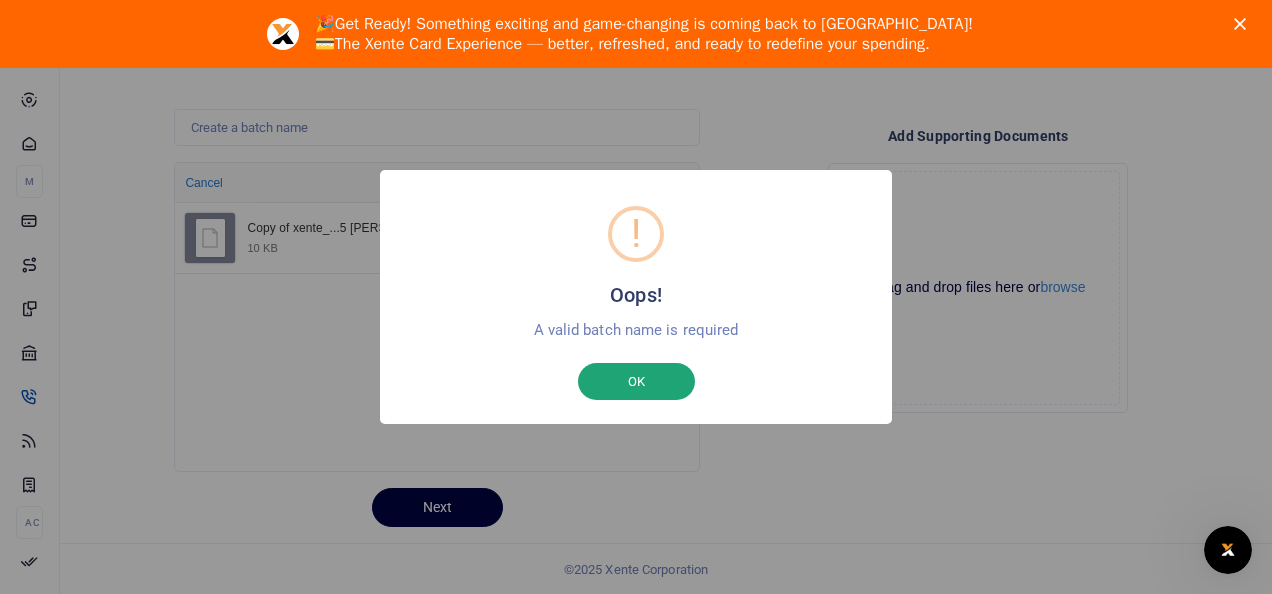 click on "OK" at bounding box center (636, 382) 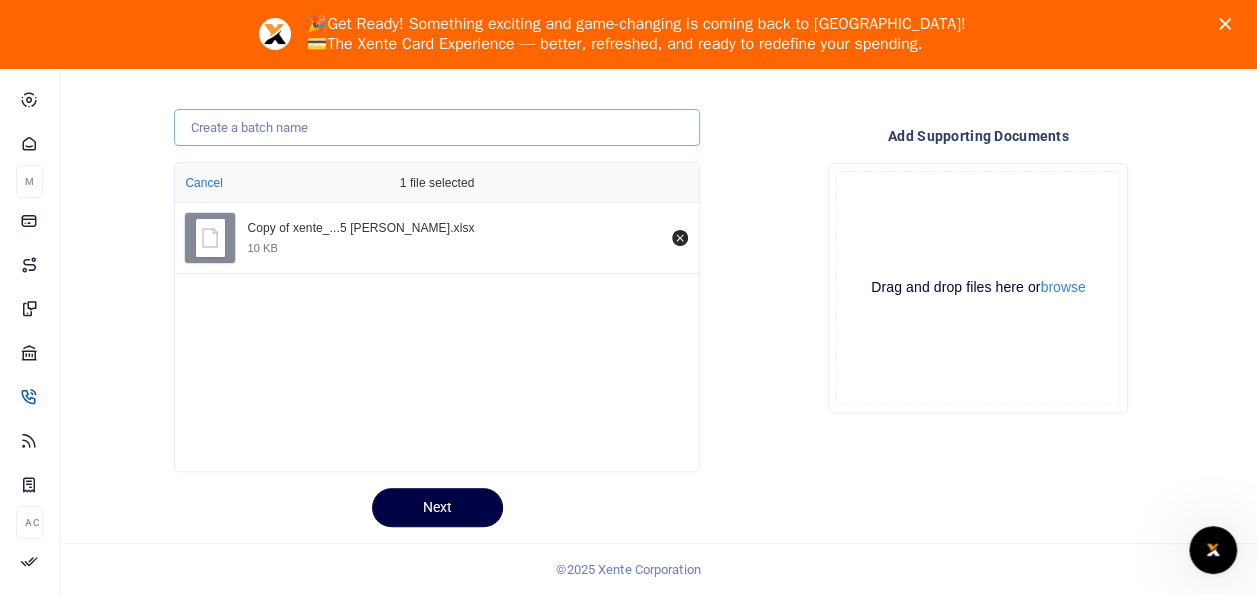 click at bounding box center [436, 128] 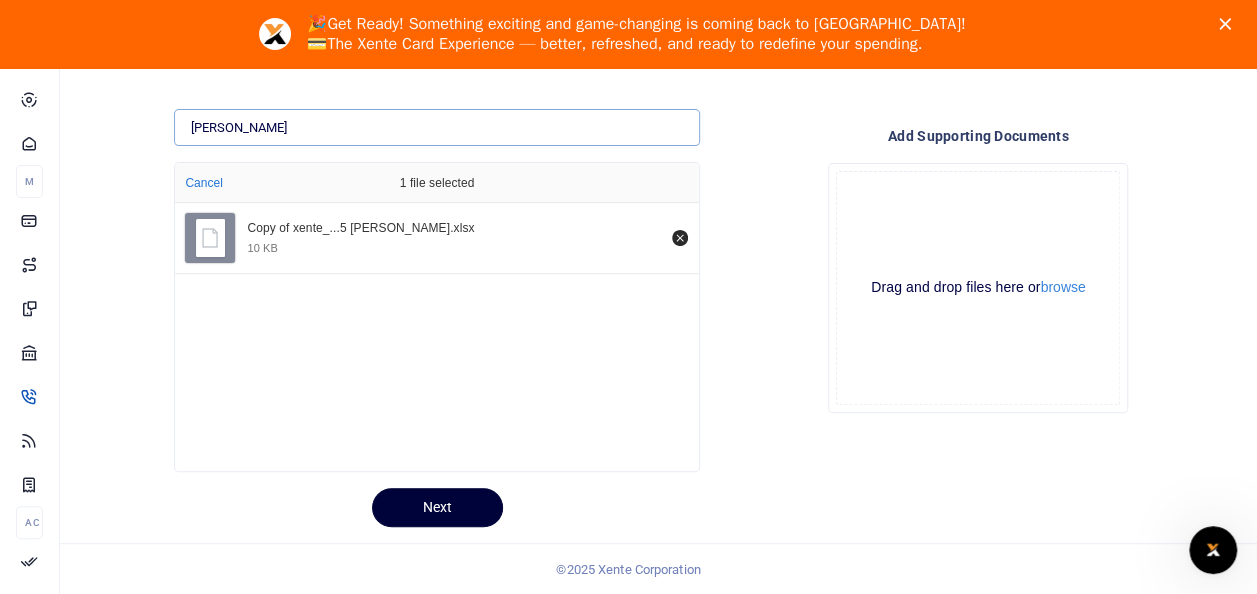 type on "Amoit Hellen" 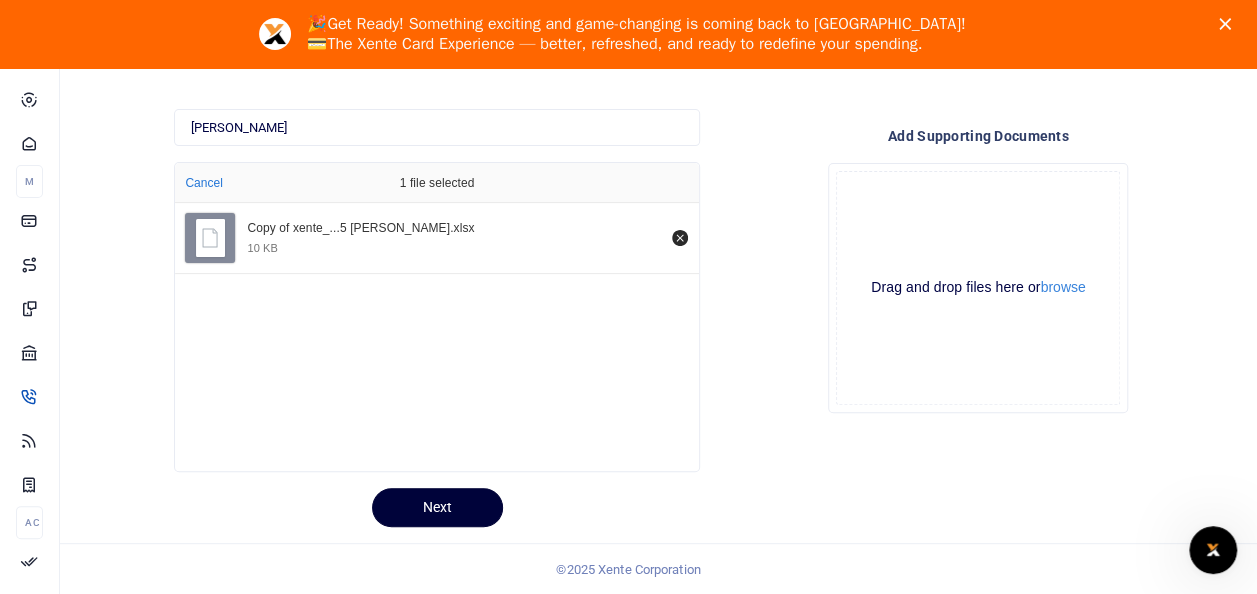 click on "Next" at bounding box center [437, 507] 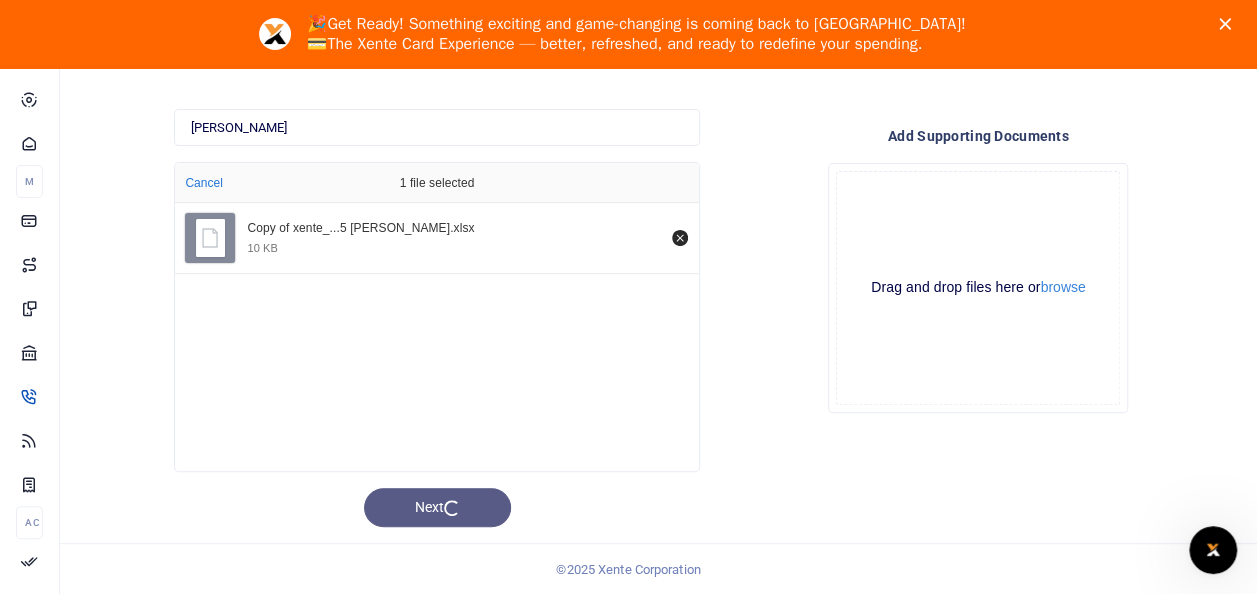 scroll, scrollTop: 68, scrollLeft: 0, axis: vertical 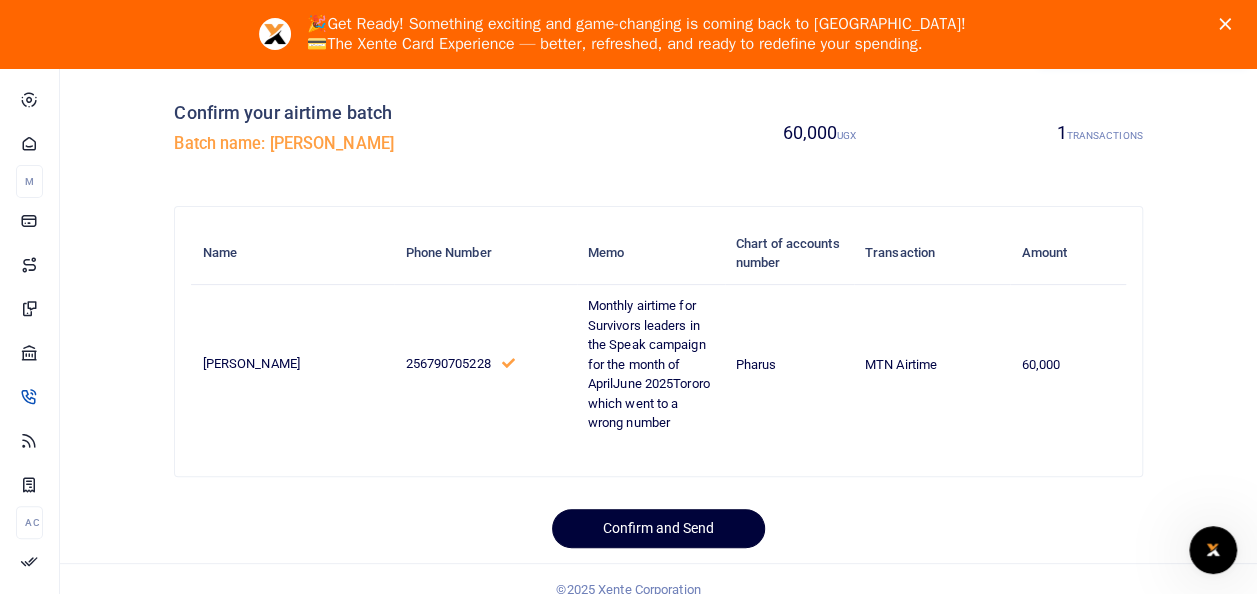 click on "Confirm and Send" at bounding box center [658, 528] 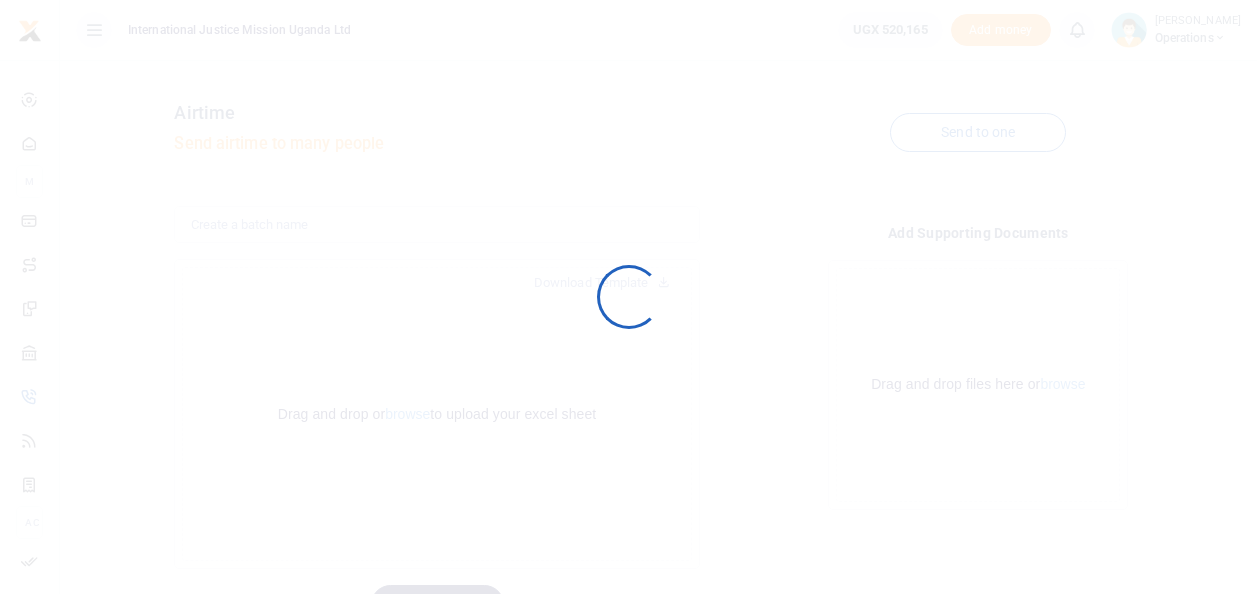 scroll, scrollTop: 0, scrollLeft: 0, axis: both 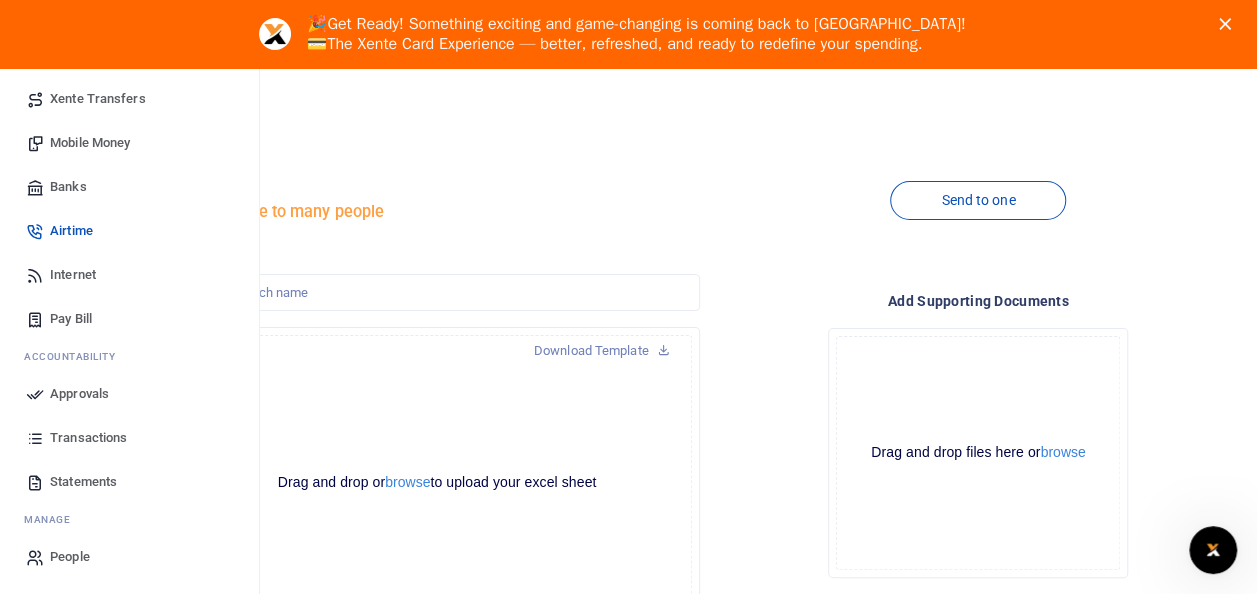 click on "Transactions" at bounding box center (88, 438) 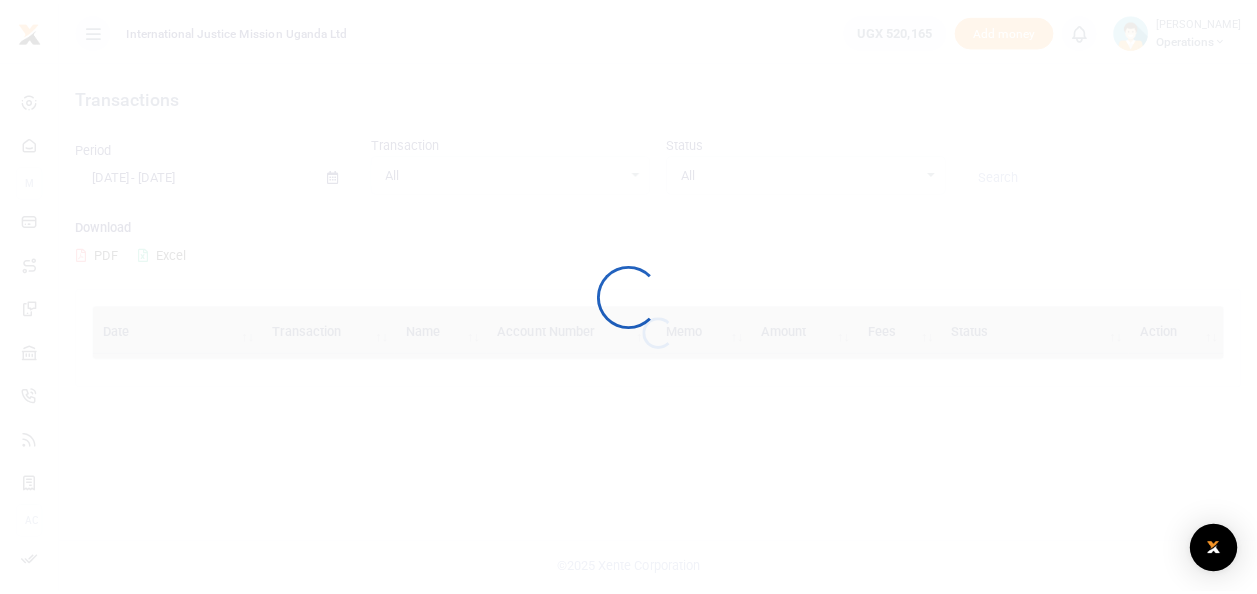 scroll, scrollTop: 0, scrollLeft: 0, axis: both 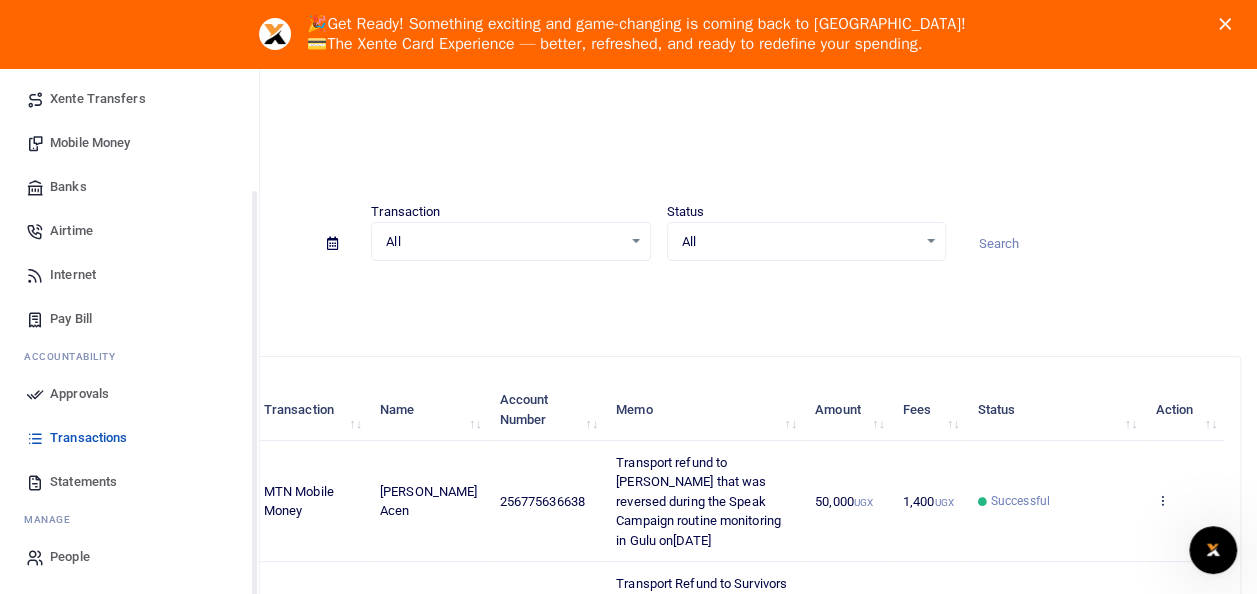 click on "Approvals" at bounding box center [79, 394] 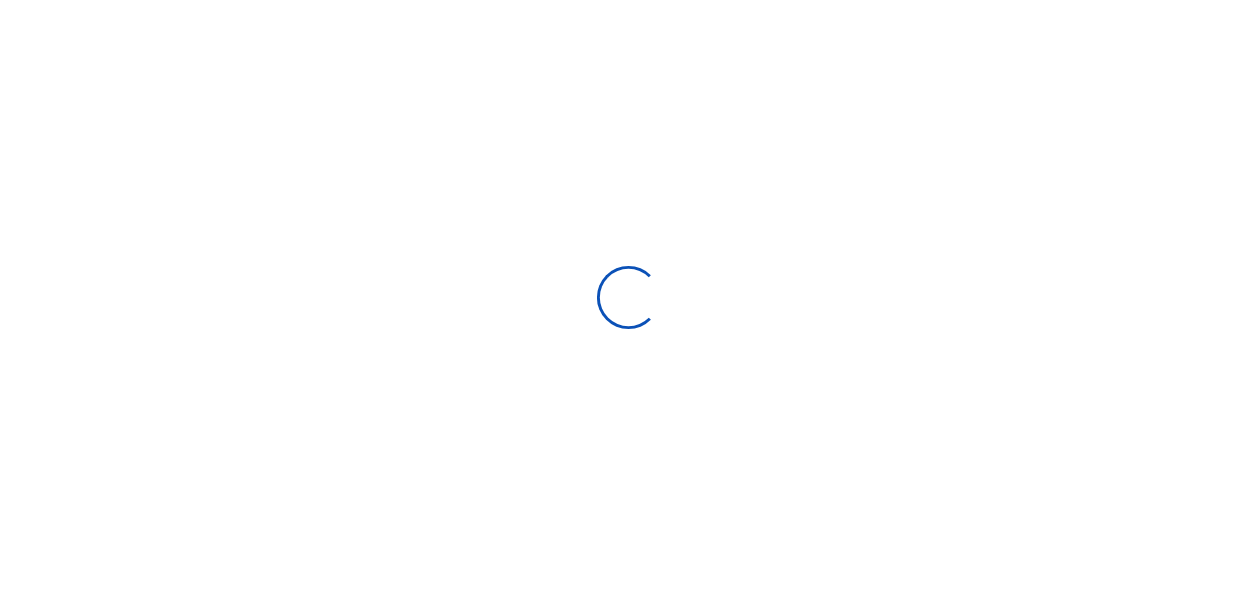 scroll, scrollTop: 0, scrollLeft: 0, axis: both 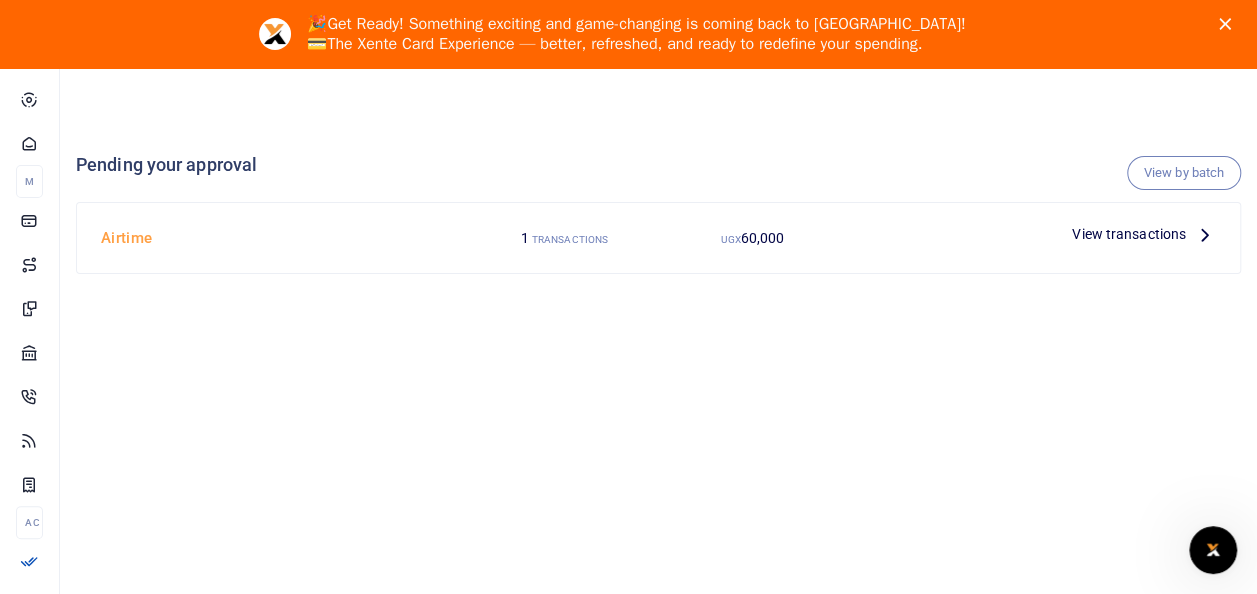 click at bounding box center [1205, 234] 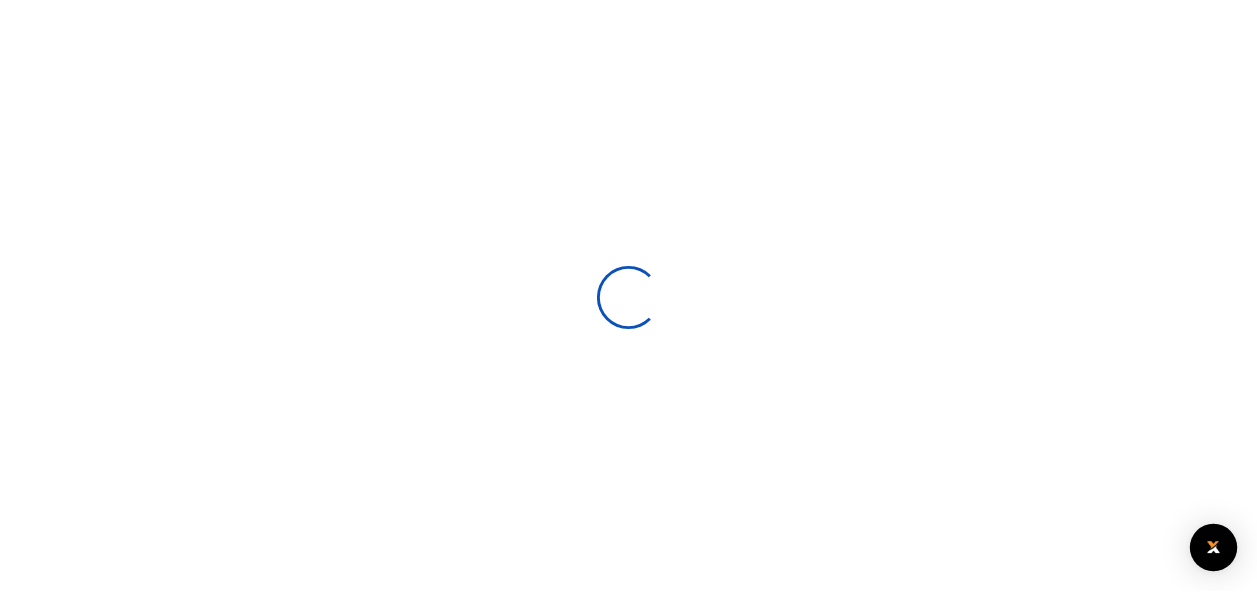 scroll, scrollTop: 0, scrollLeft: 0, axis: both 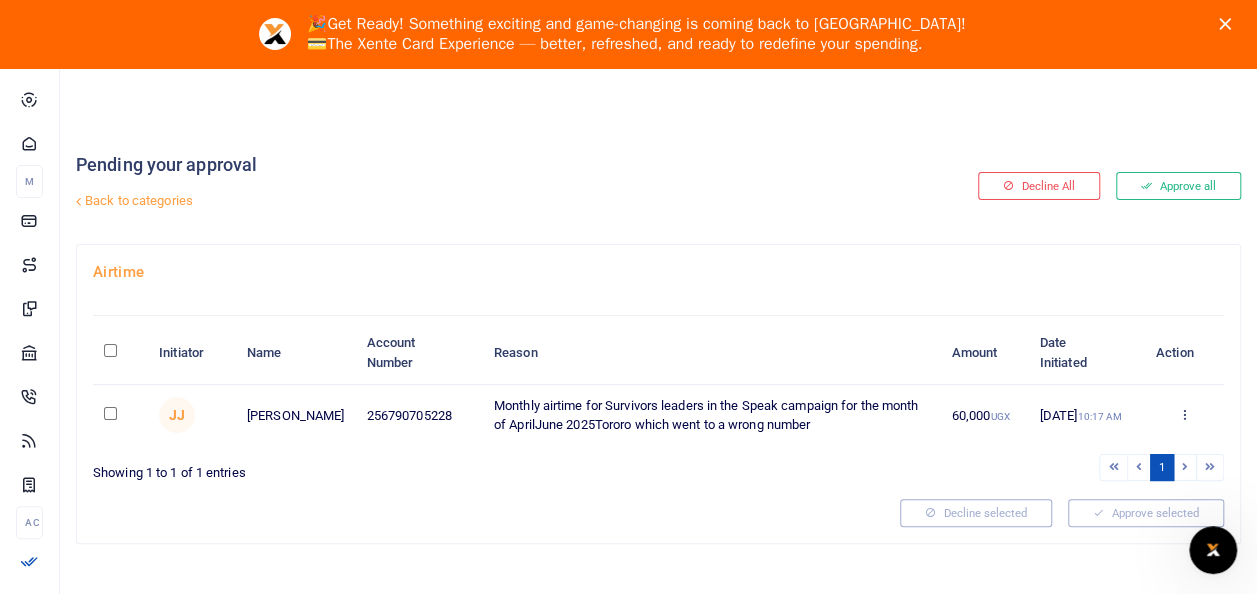 click at bounding box center (110, 350) 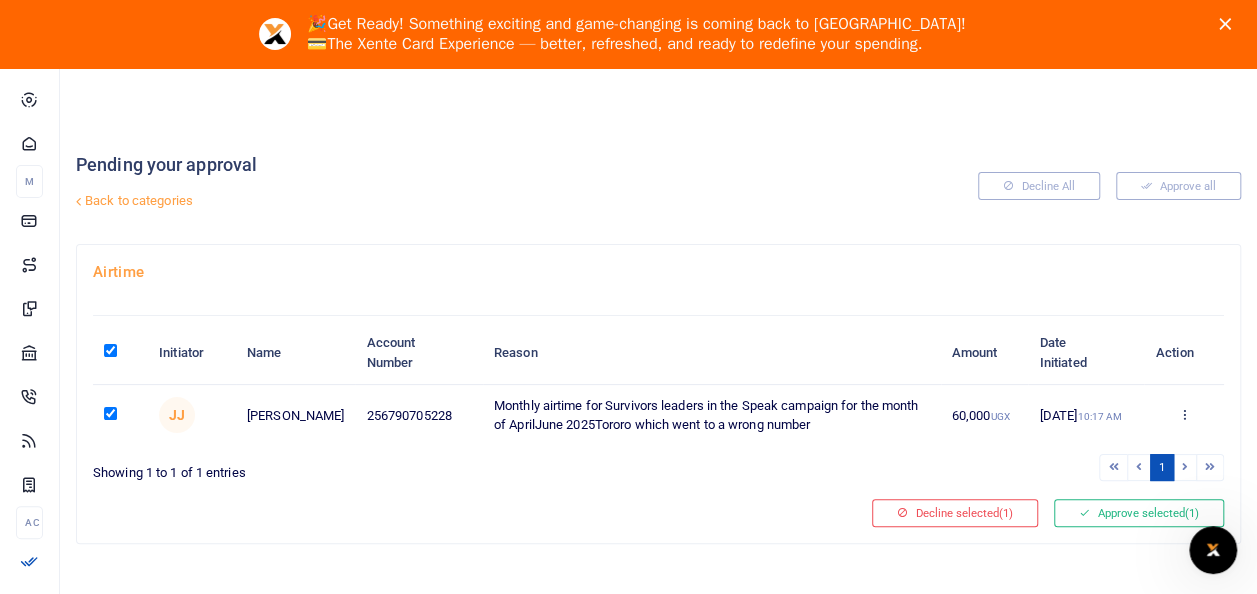 checkbox on "true" 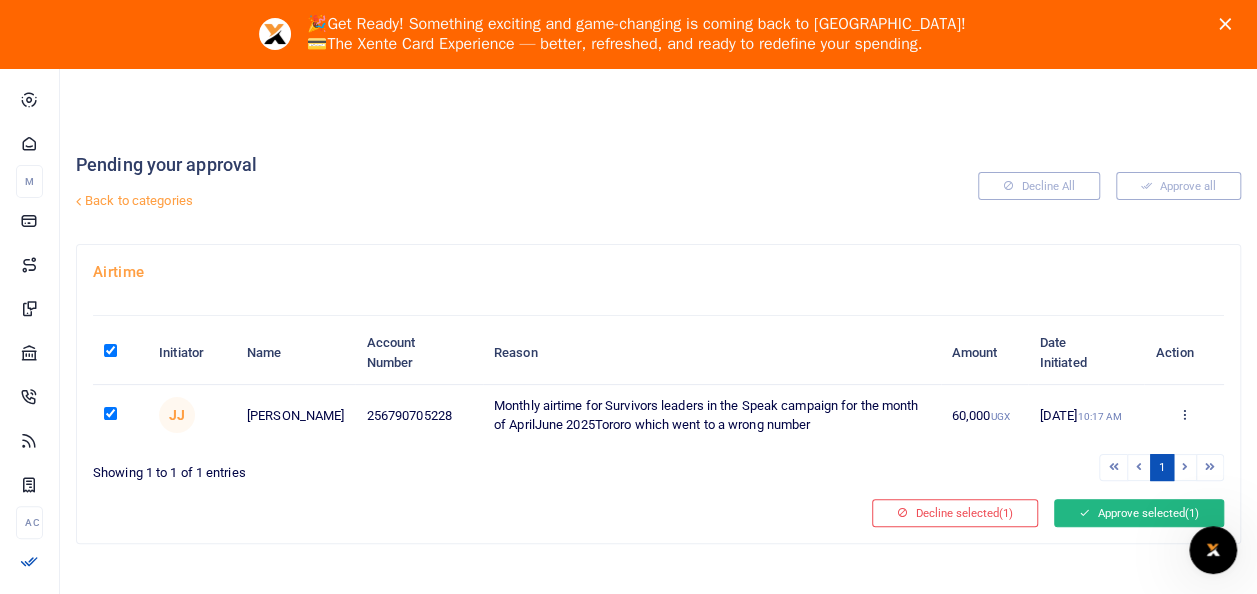 click on "Approve selected  (1)" at bounding box center [1139, 513] 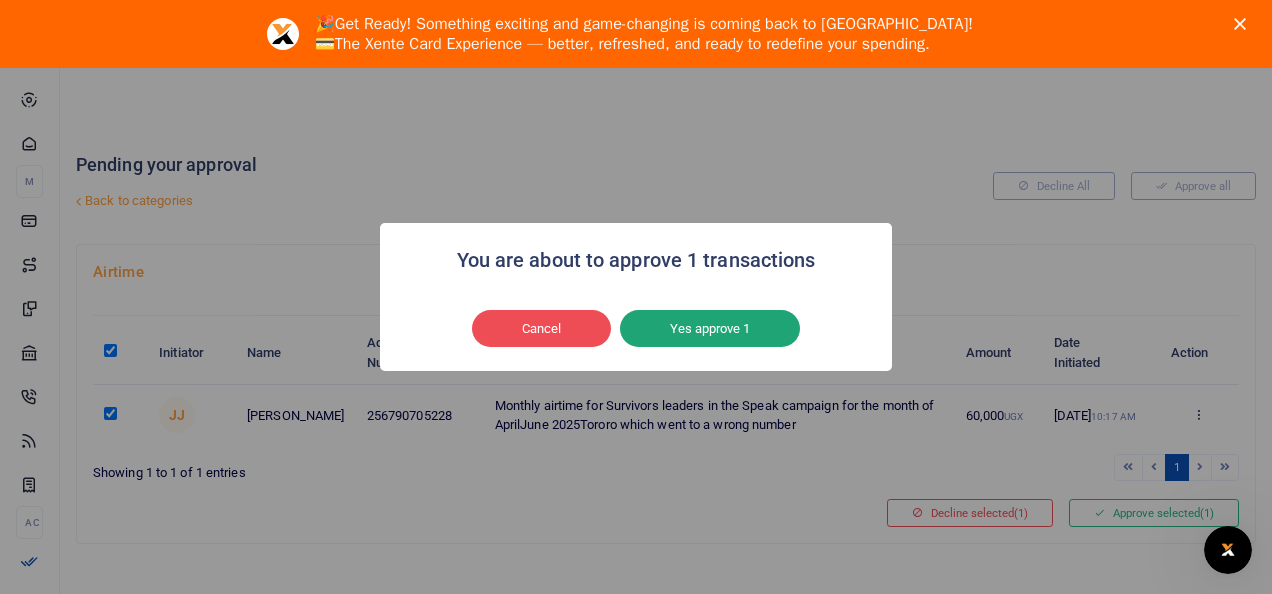 click on "Yes approve 1" at bounding box center (710, 329) 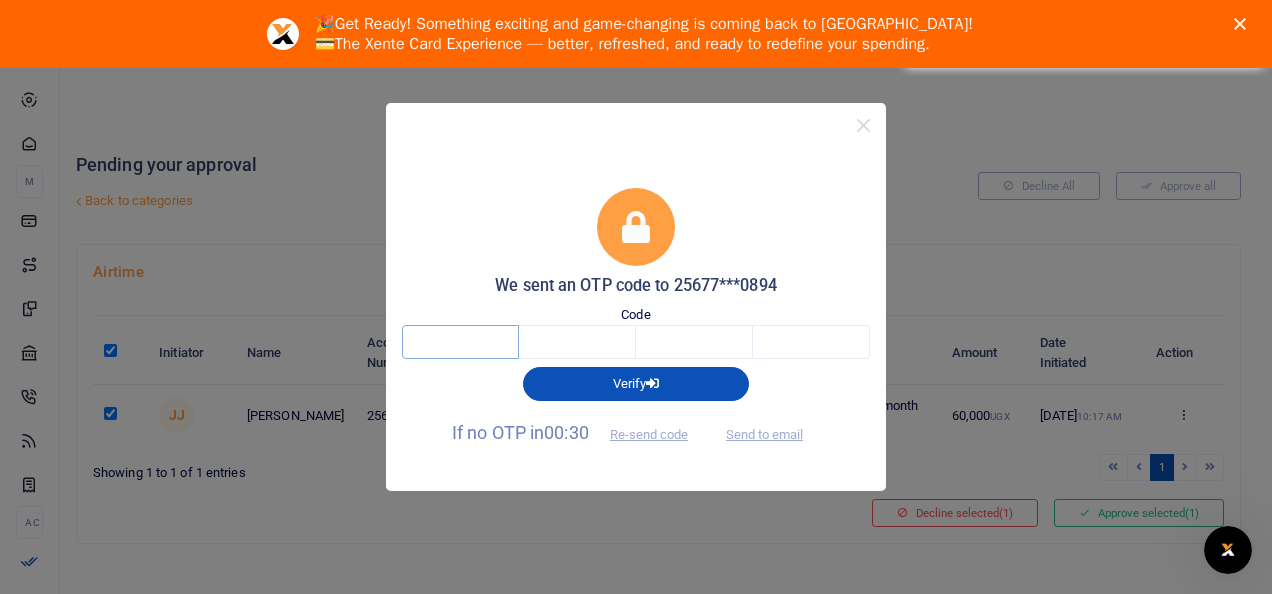 click at bounding box center [460, 342] 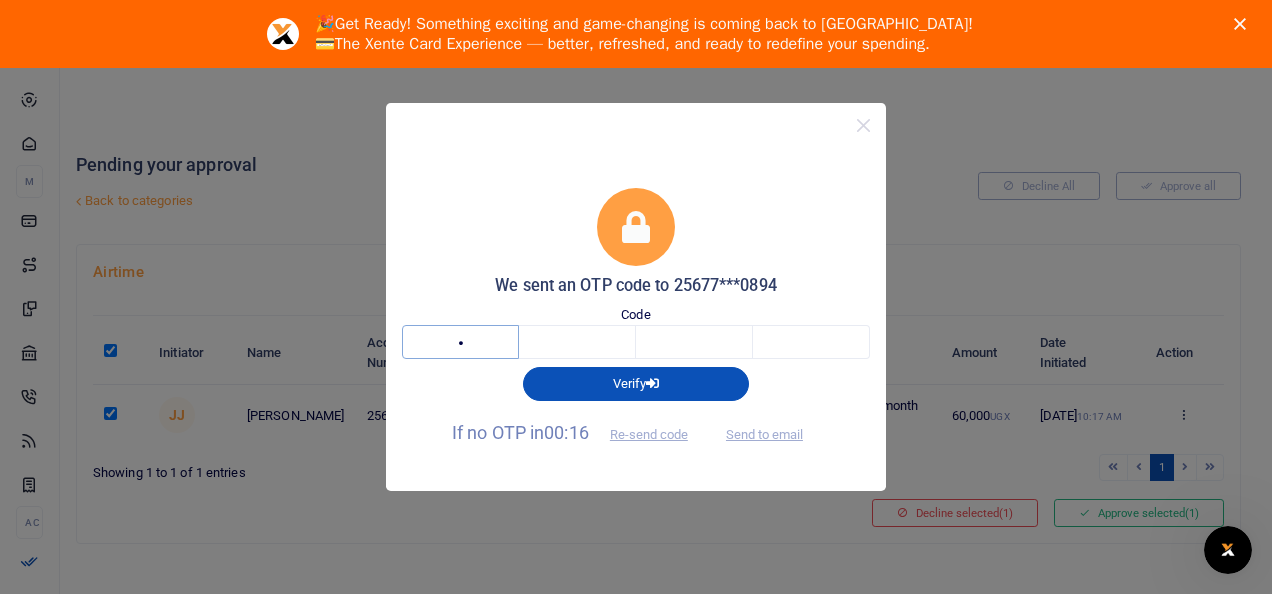 type on "4" 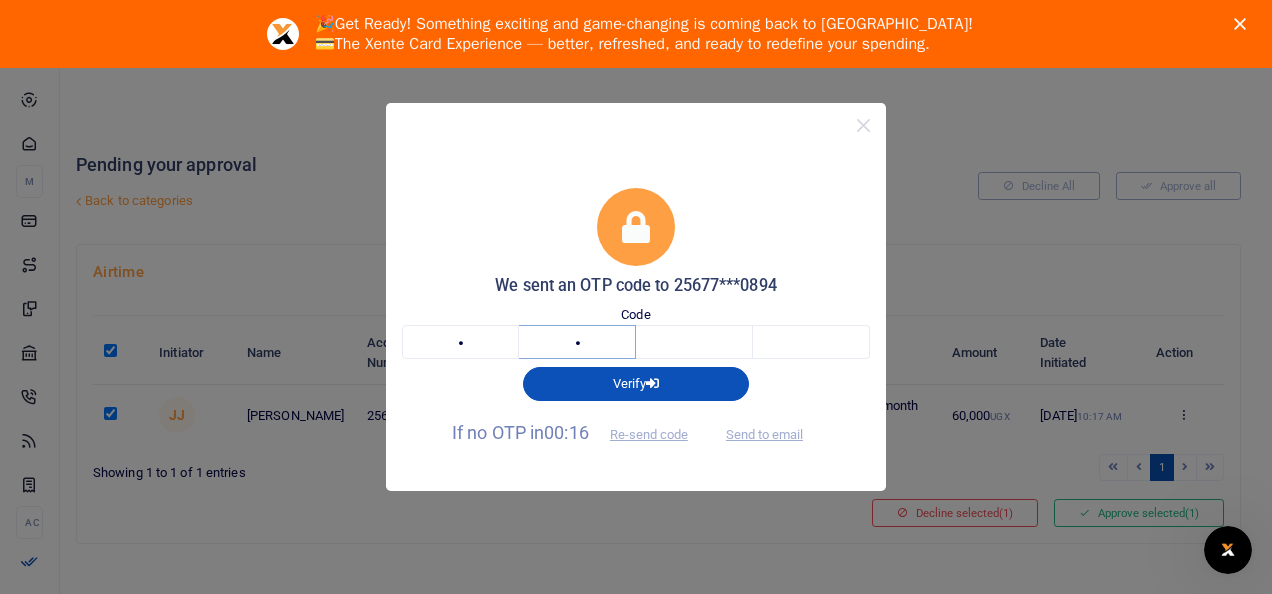 type on "2" 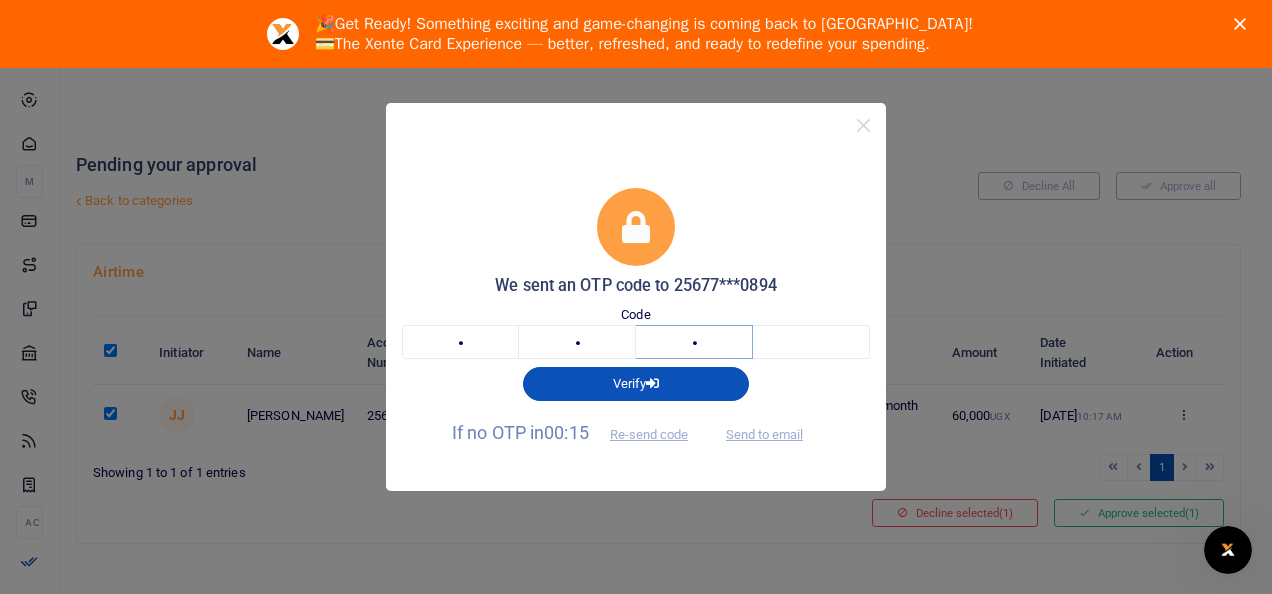 type on "0" 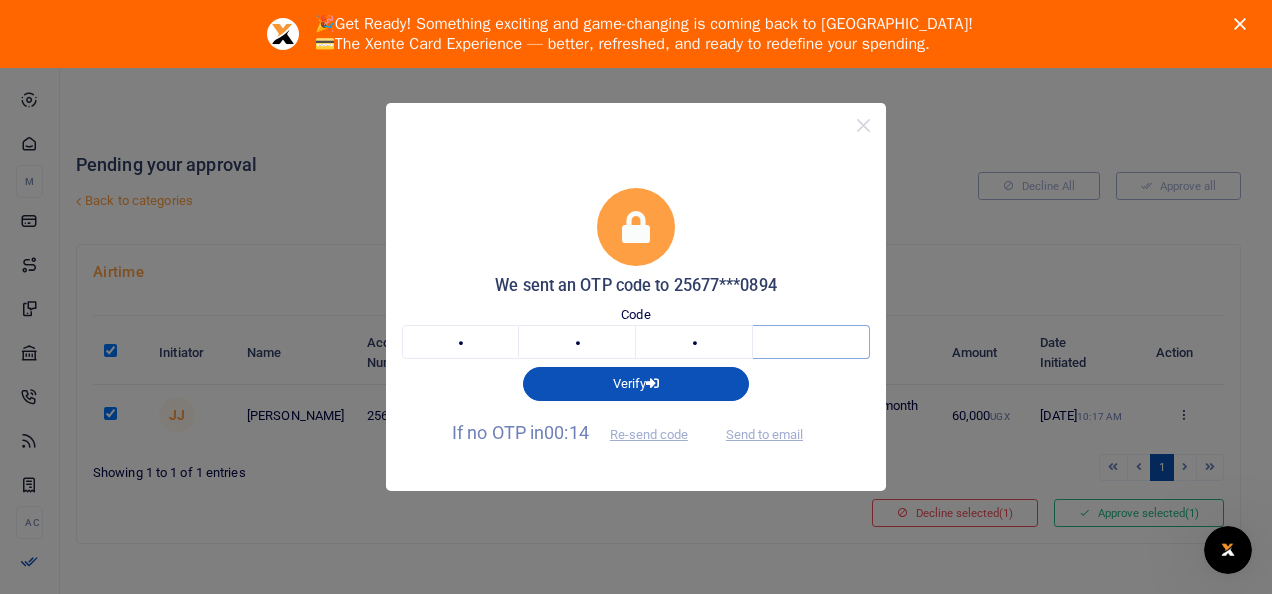 type on "7" 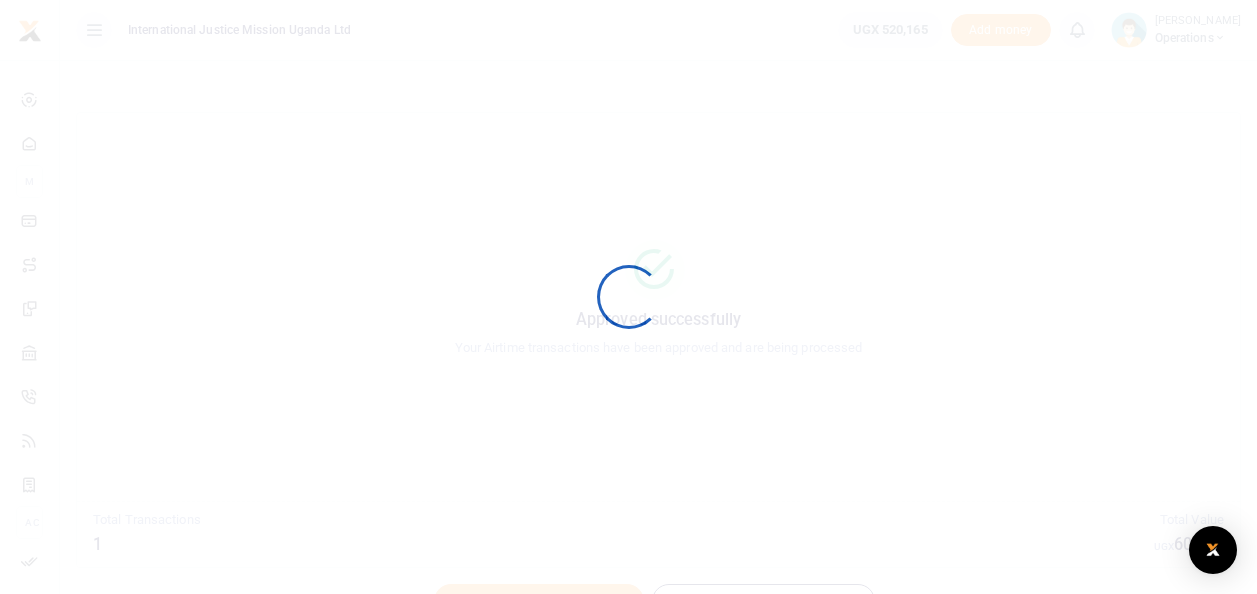 scroll, scrollTop: 0, scrollLeft: 0, axis: both 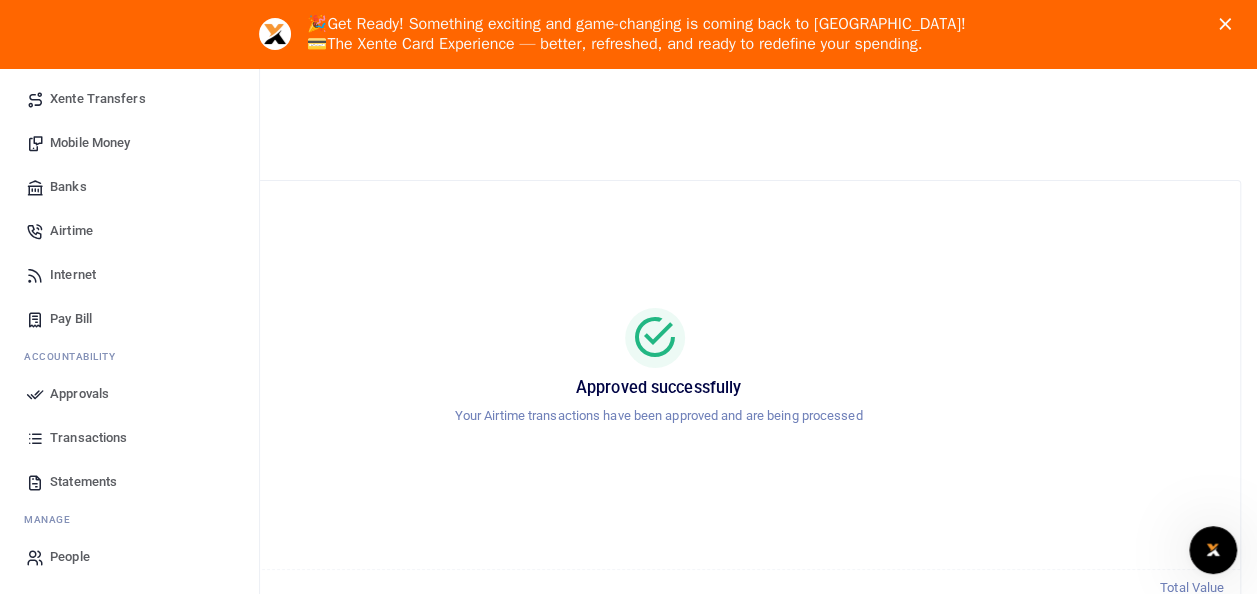 click on "Transactions" at bounding box center (88, 438) 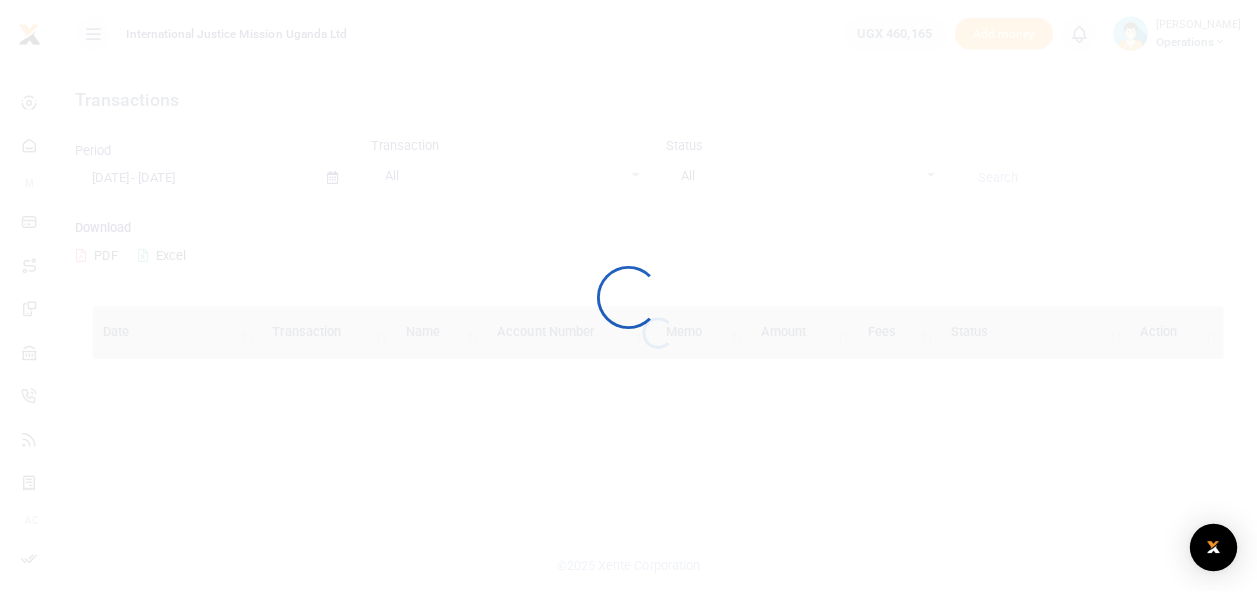 scroll, scrollTop: 0, scrollLeft: 0, axis: both 